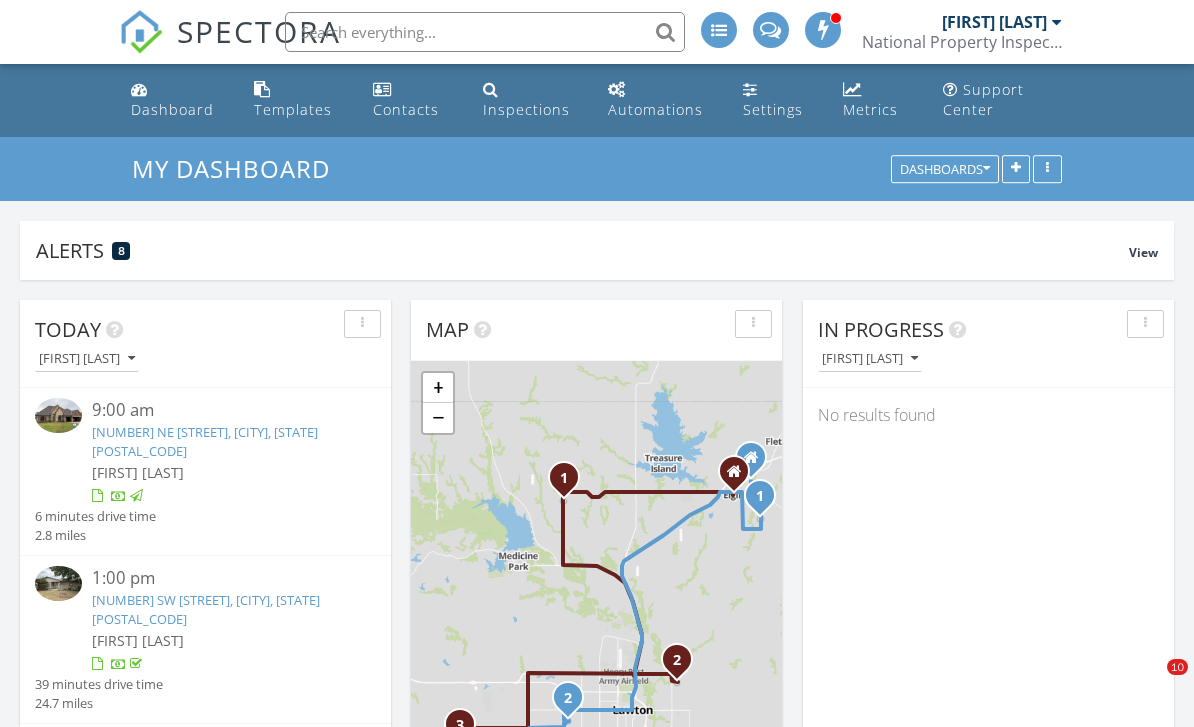 scroll, scrollTop: 957, scrollLeft: 0, axis: vertical 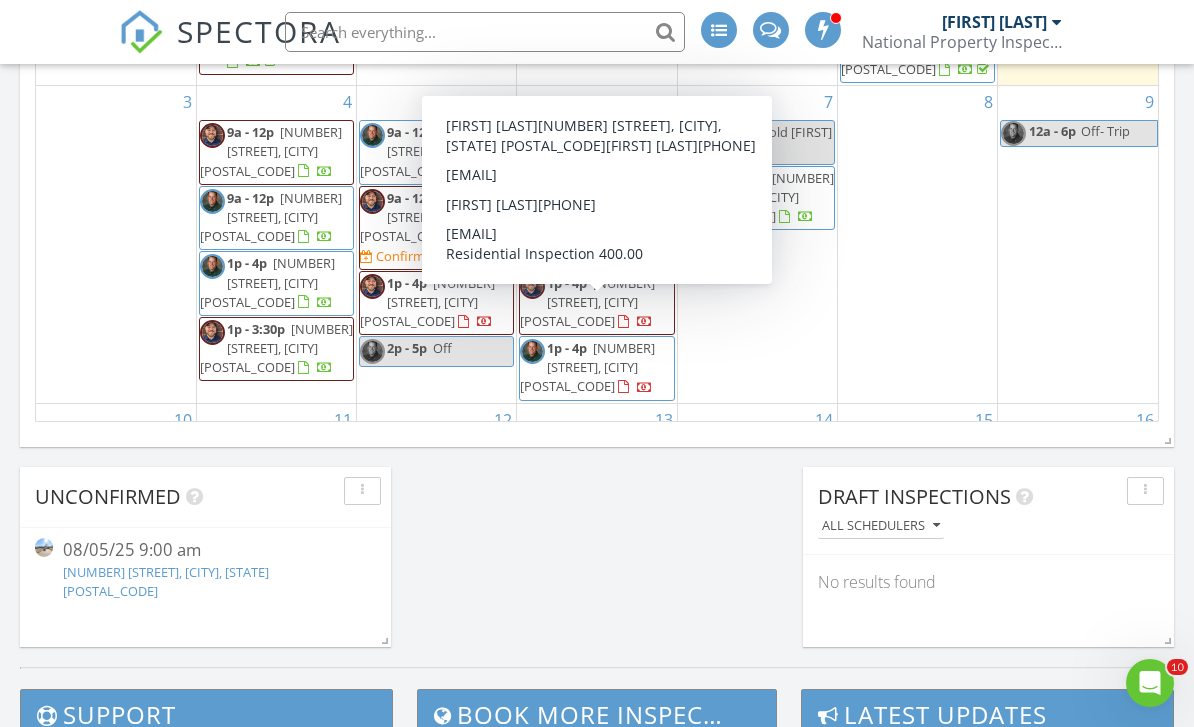 click on "3518 NW Arlington Ave, Lawton 73505" at bounding box center [587, 367] 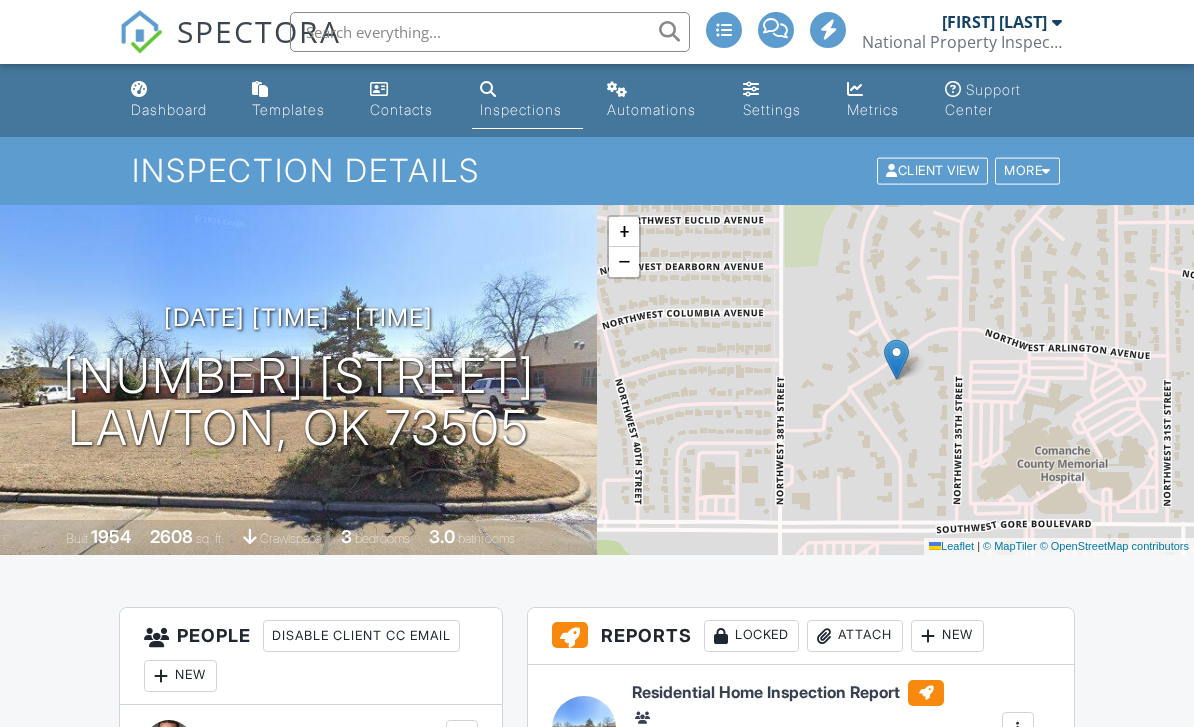 scroll, scrollTop: 0, scrollLeft: 0, axis: both 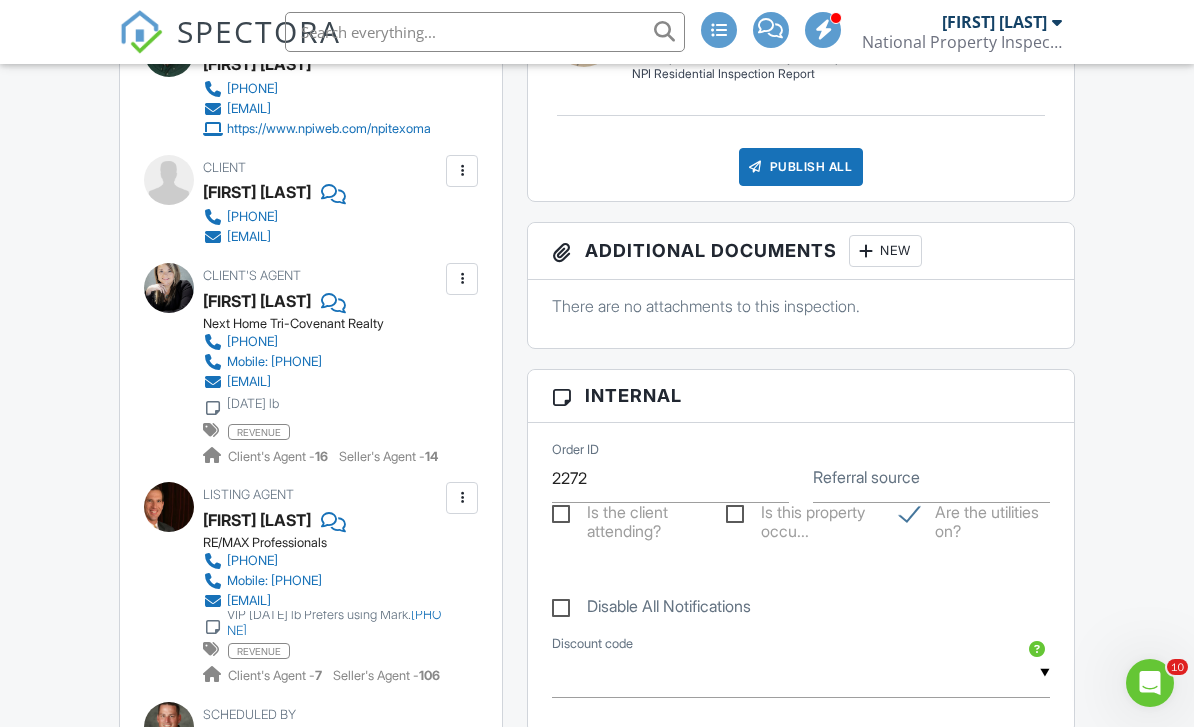 click at bounding box center [462, 171] 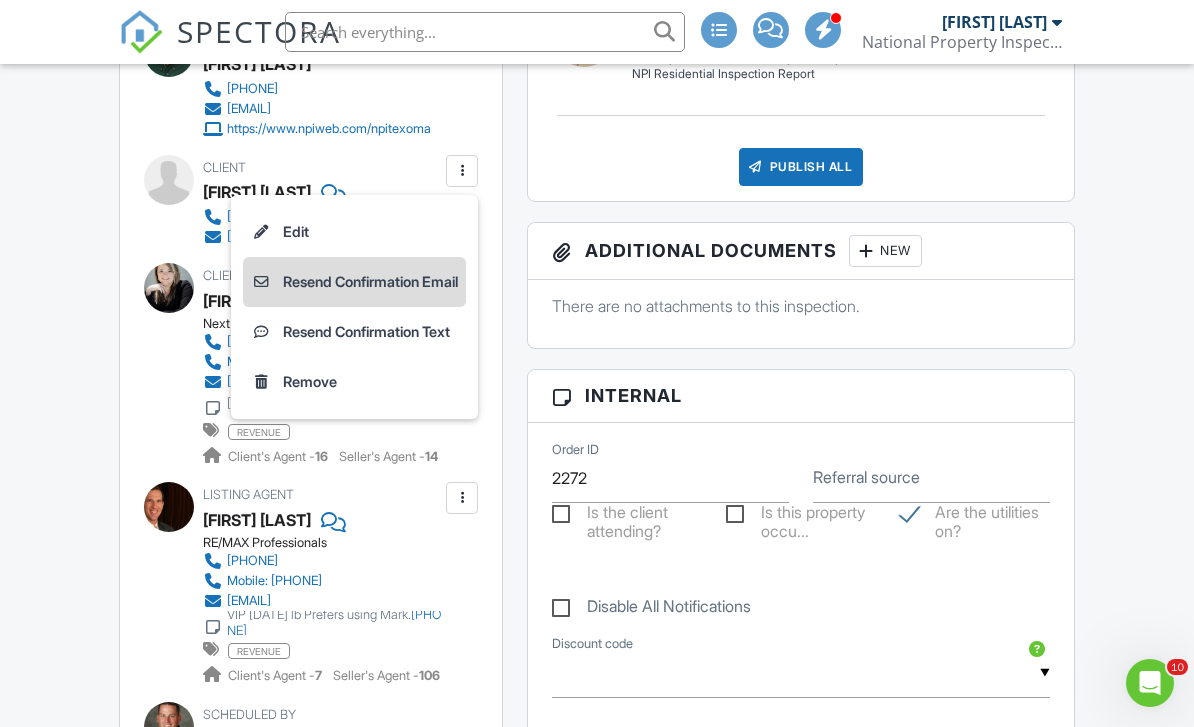 click on "Resend Confirmation Email" at bounding box center [354, 282] 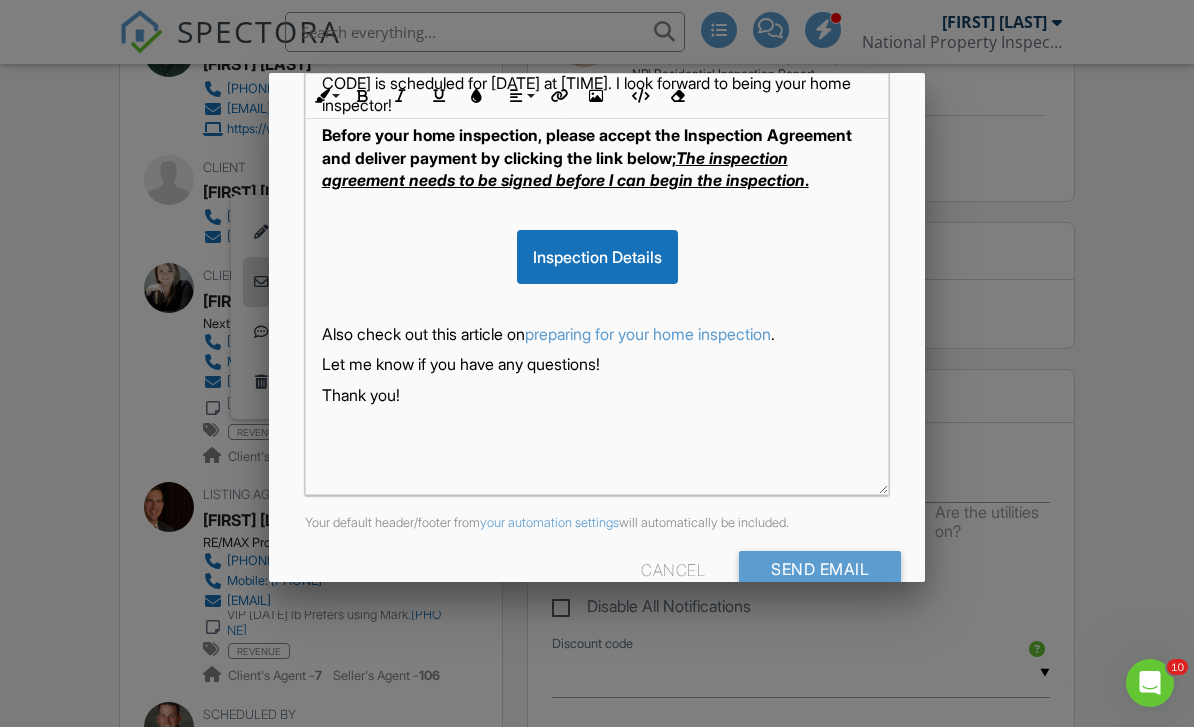 scroll, scrollTop: 428, scrollLeft: 0, axis: vertical 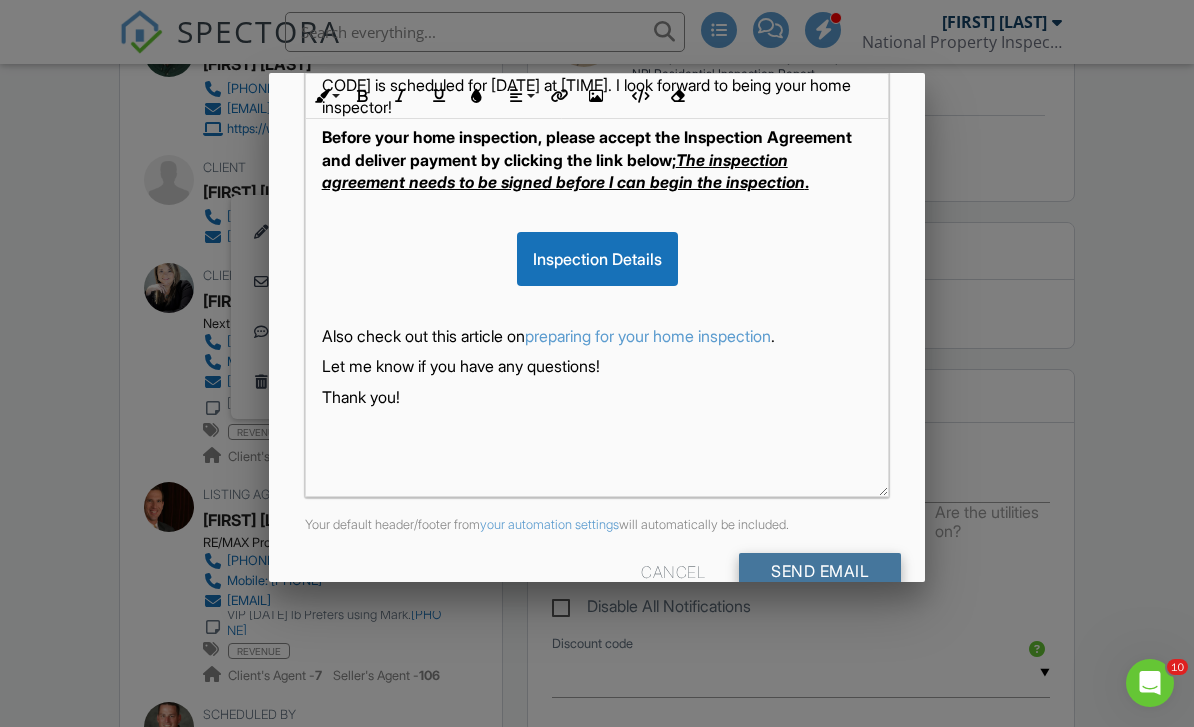click on "Send Email" at bounding box center [820, 571] 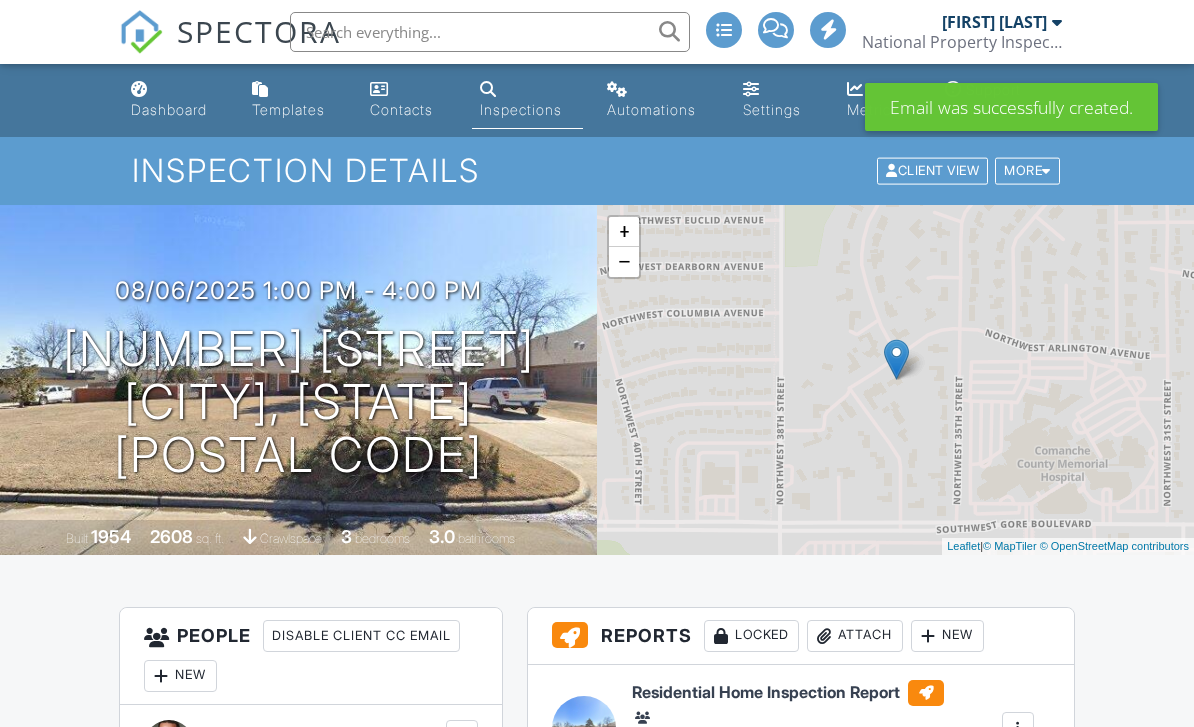 scroll, scrollTop: 0, scrollLeft: 0, axis: both 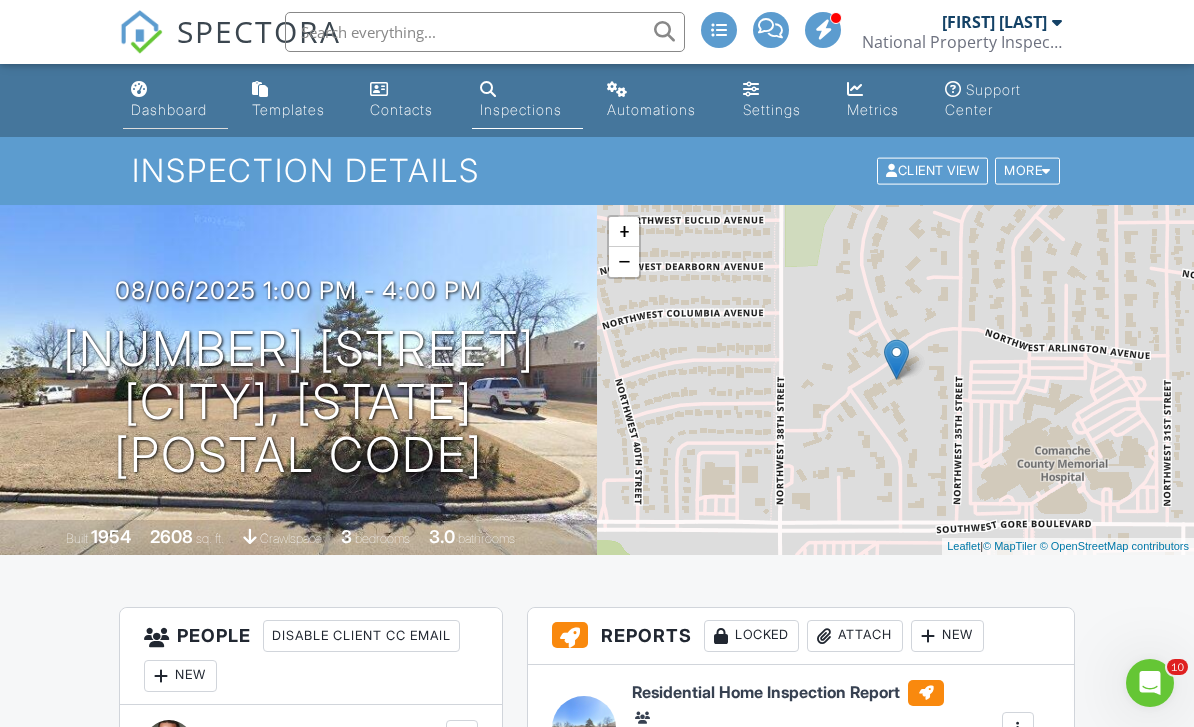 click on "Dashboard" at bounding box center [169, 109] 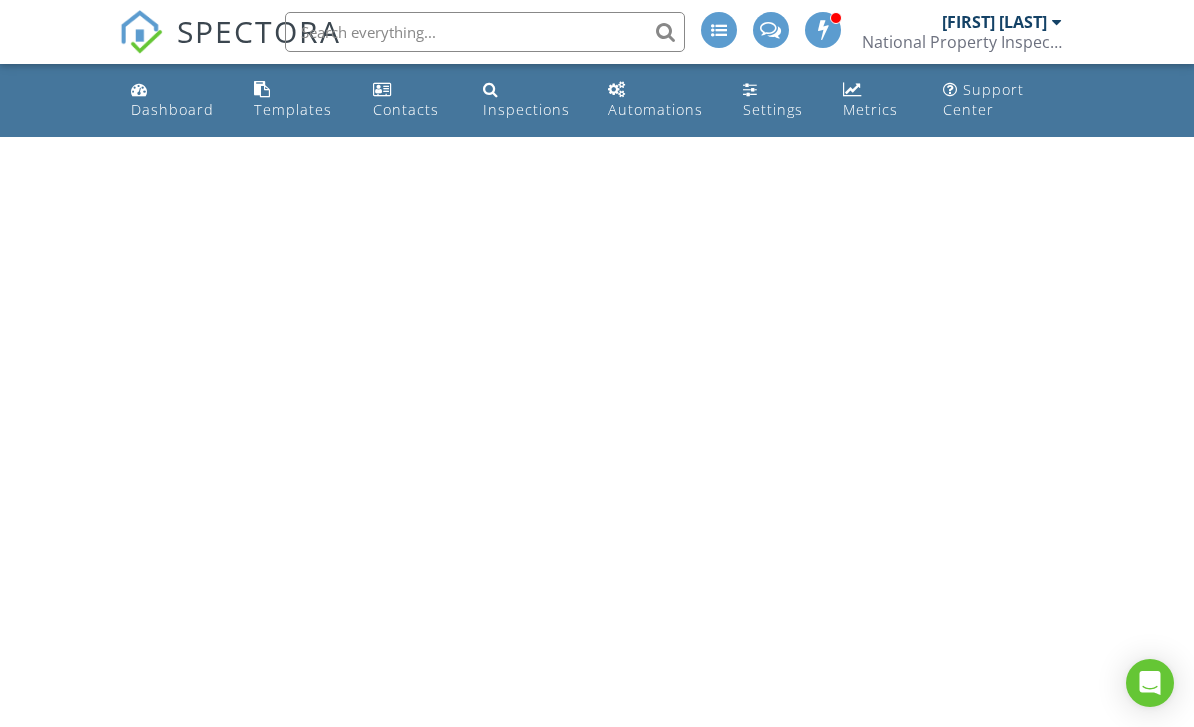 scroll, scrollTop: 0, scrollLeft: 0, axis: both 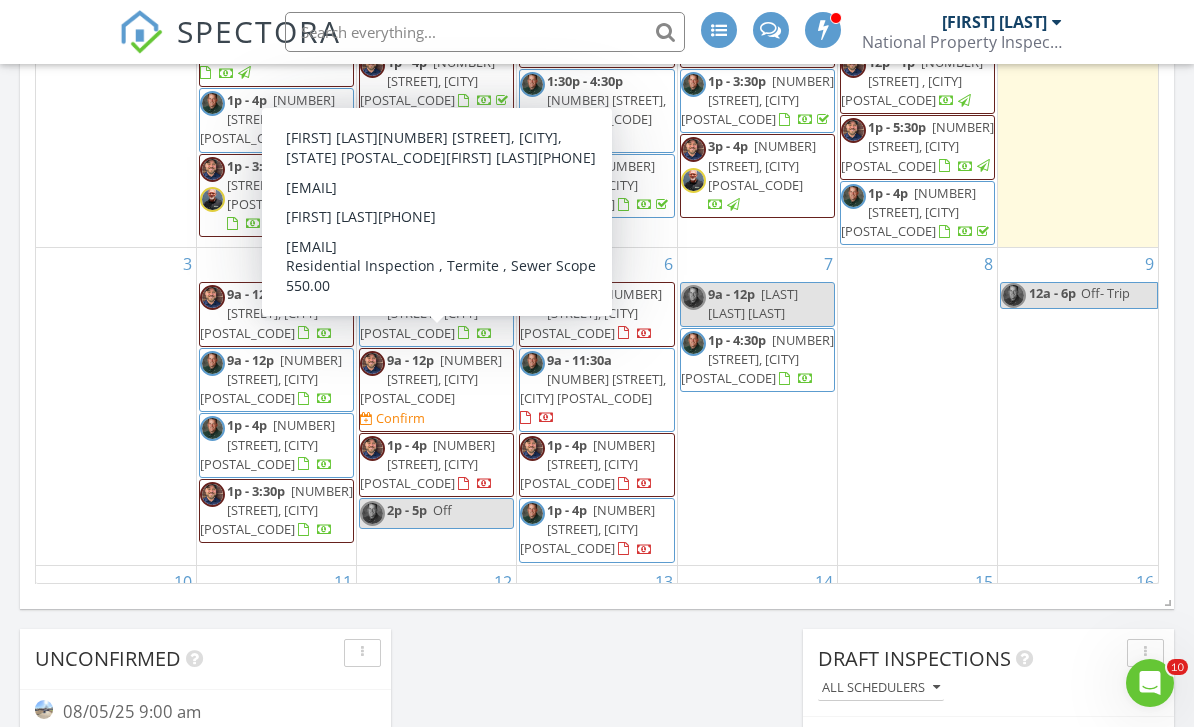 drag, startPoint x: 0, startPoint y: 0, endPoint x: 84, endPoint y: 34, distance: 90.62009 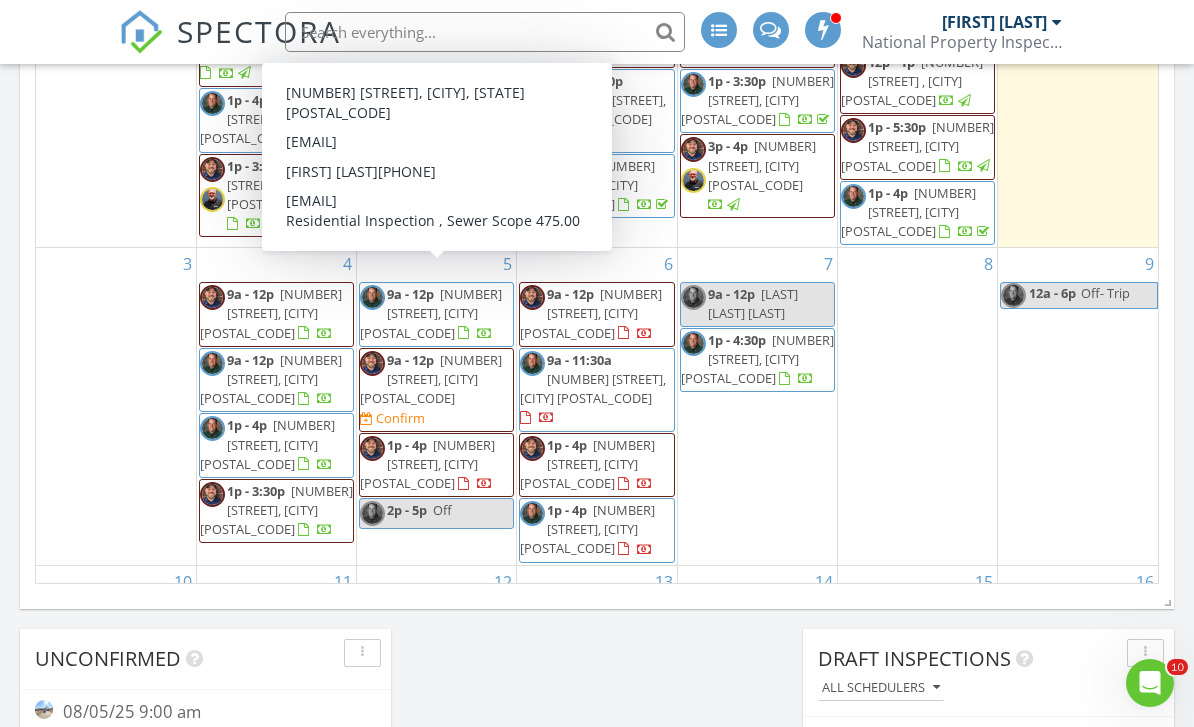 click on "SPECTORA
Mark Schucker
National Property Inspections
Role:
Inspector
Dashboard
New Inspection
Inspections
Calendar
Template Editor
Contacts
Automations
Team
Metrics
Payments
Data Exports
Billing
Conversations
Tasks
Reporting
Advanced
Equipment
Settings
What's New
Sign Out" at bounding box center [597, 32] 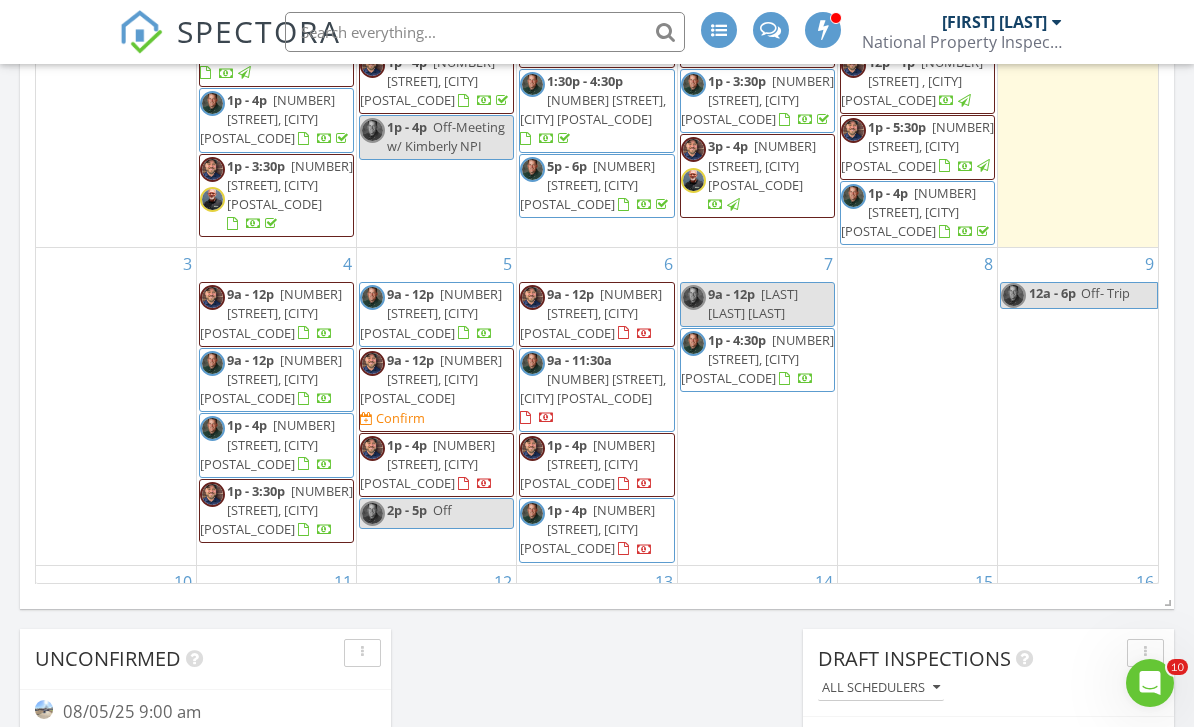 click on "8" at bounding box center (917, 406) 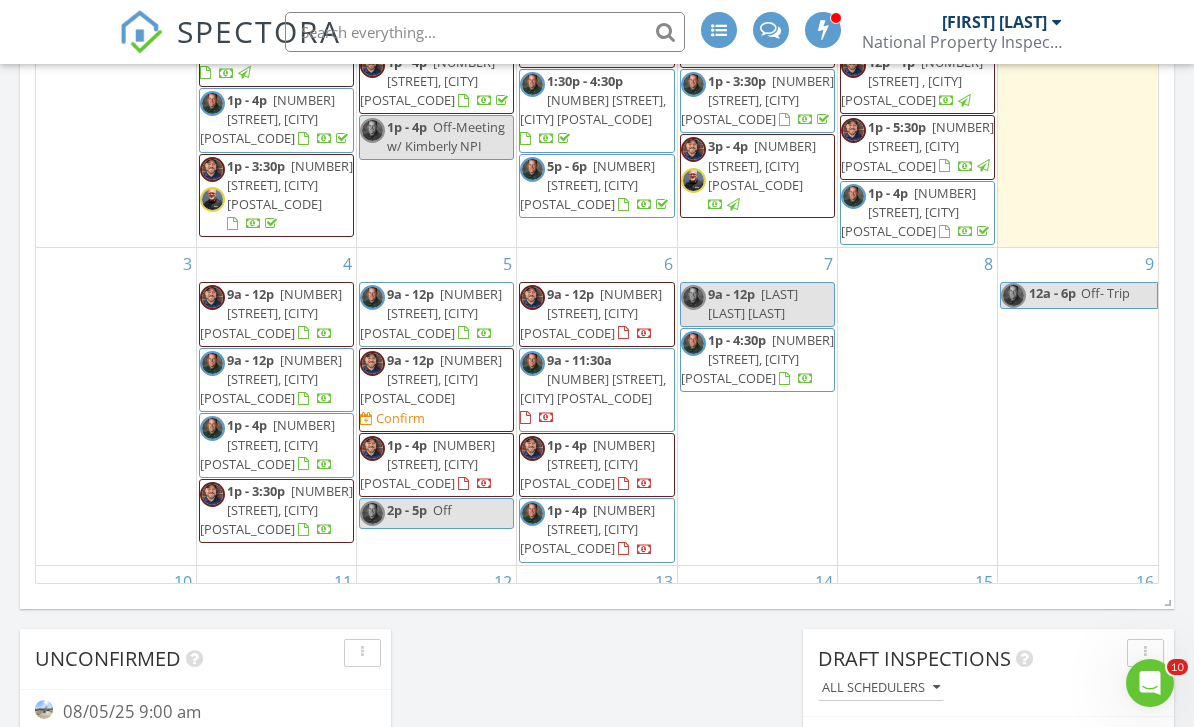 click on "8" at bounding box center [917, 406] 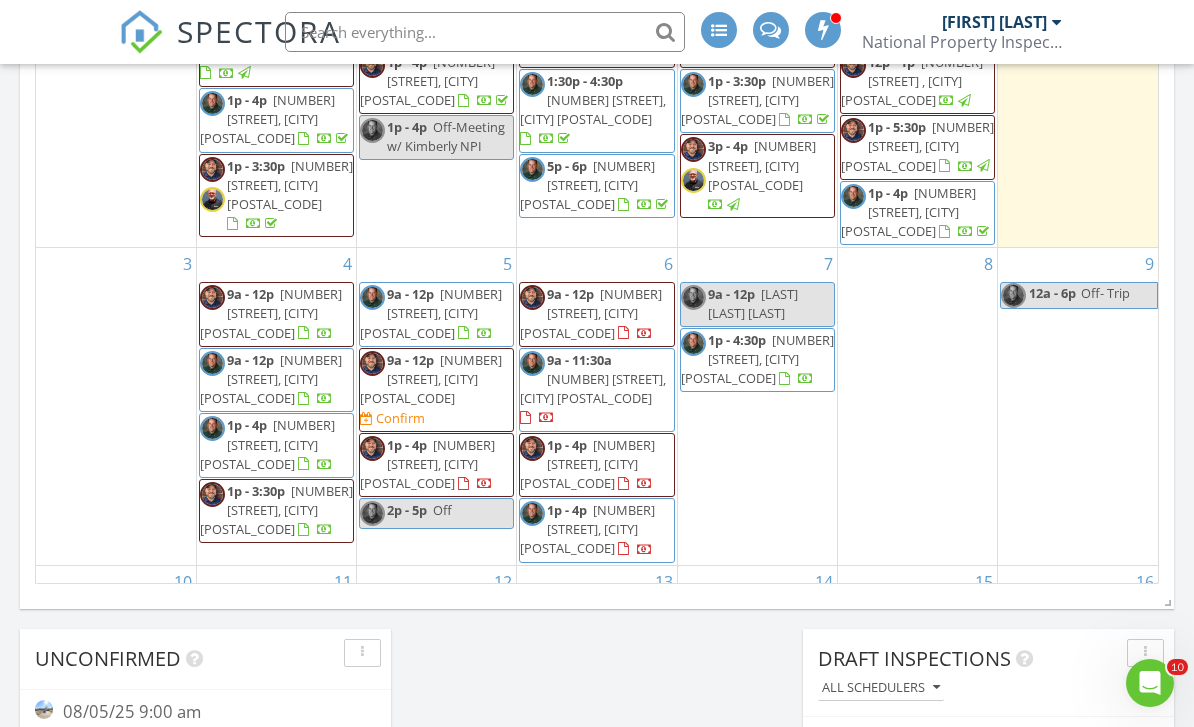 click on "8" at bounding box center [917, 406] 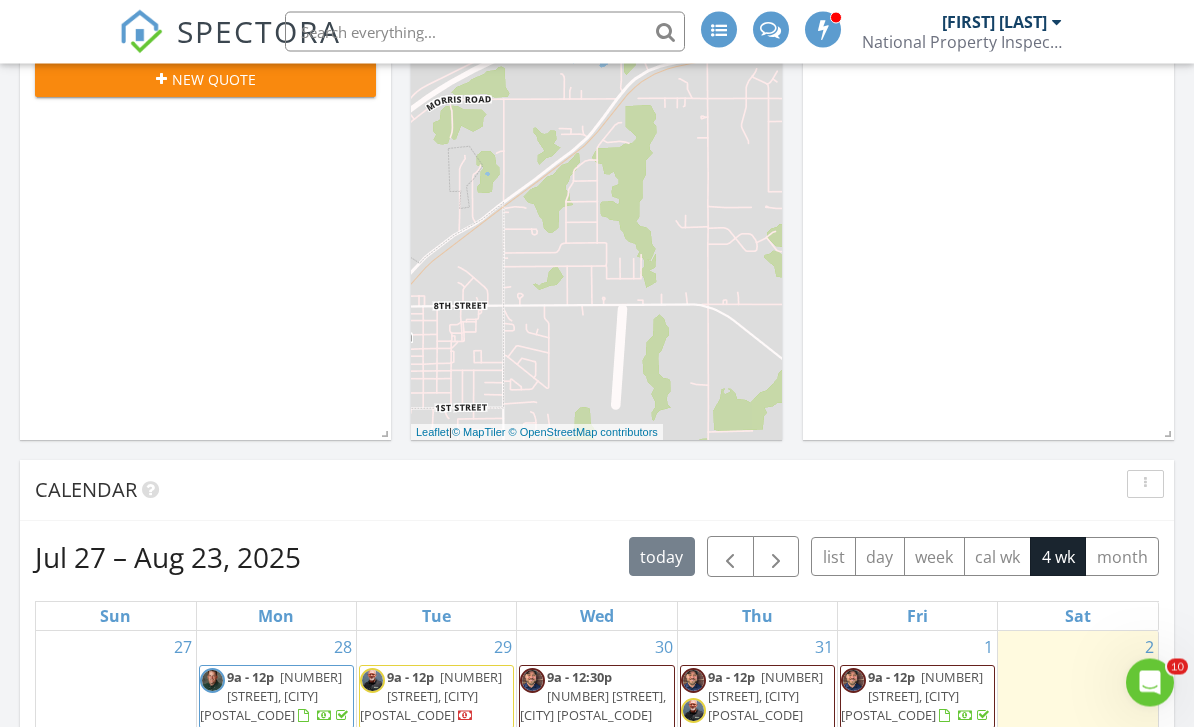 scroll, scrollTop: 0, scrollLeft: 0, axis: both 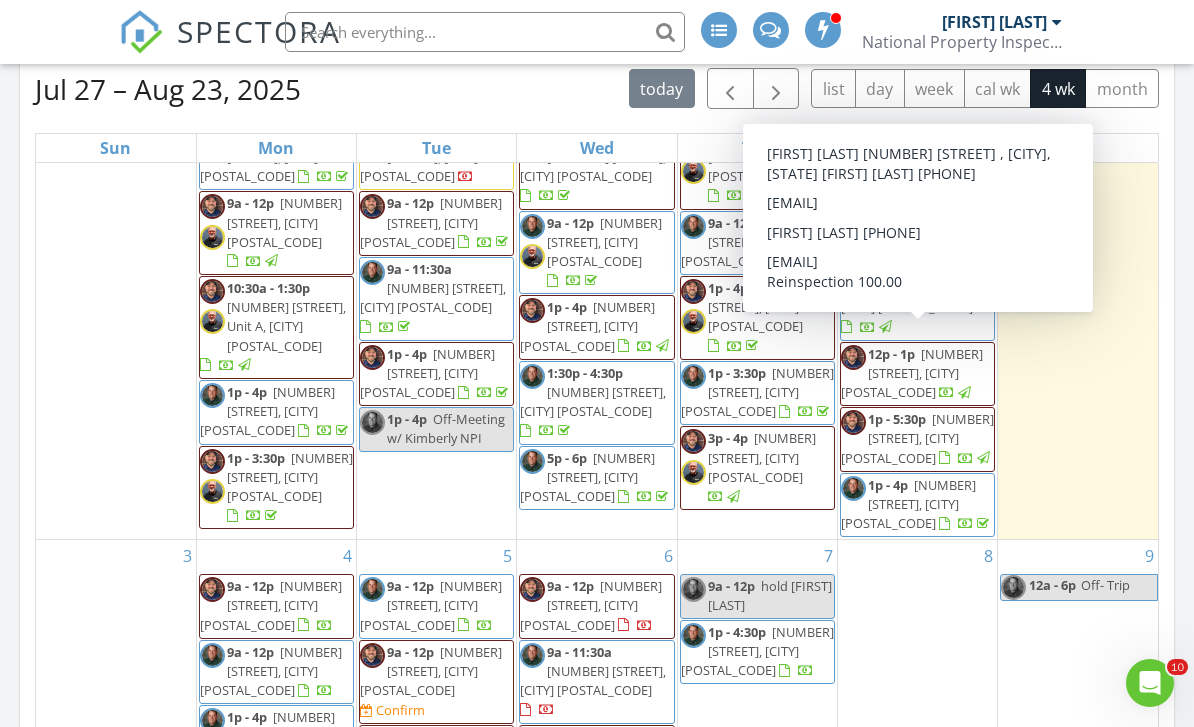 click on "8" at bounding box center (917, 698) 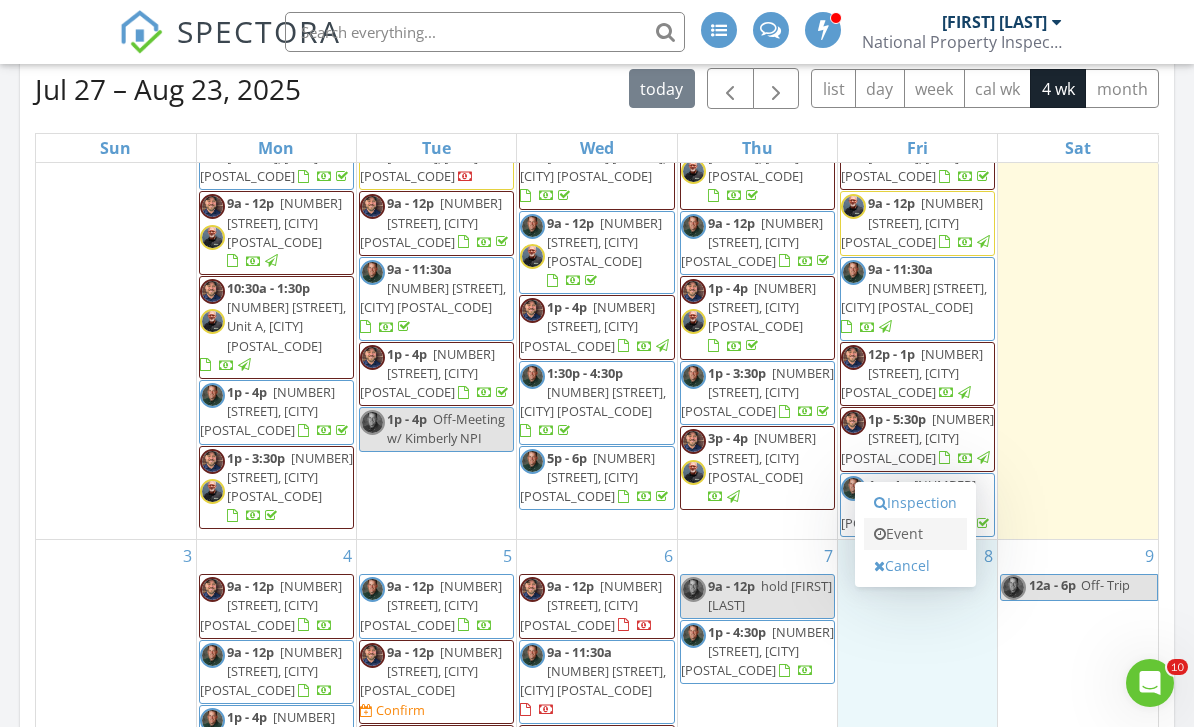 click on "Event" at bounding box center [915, 534] 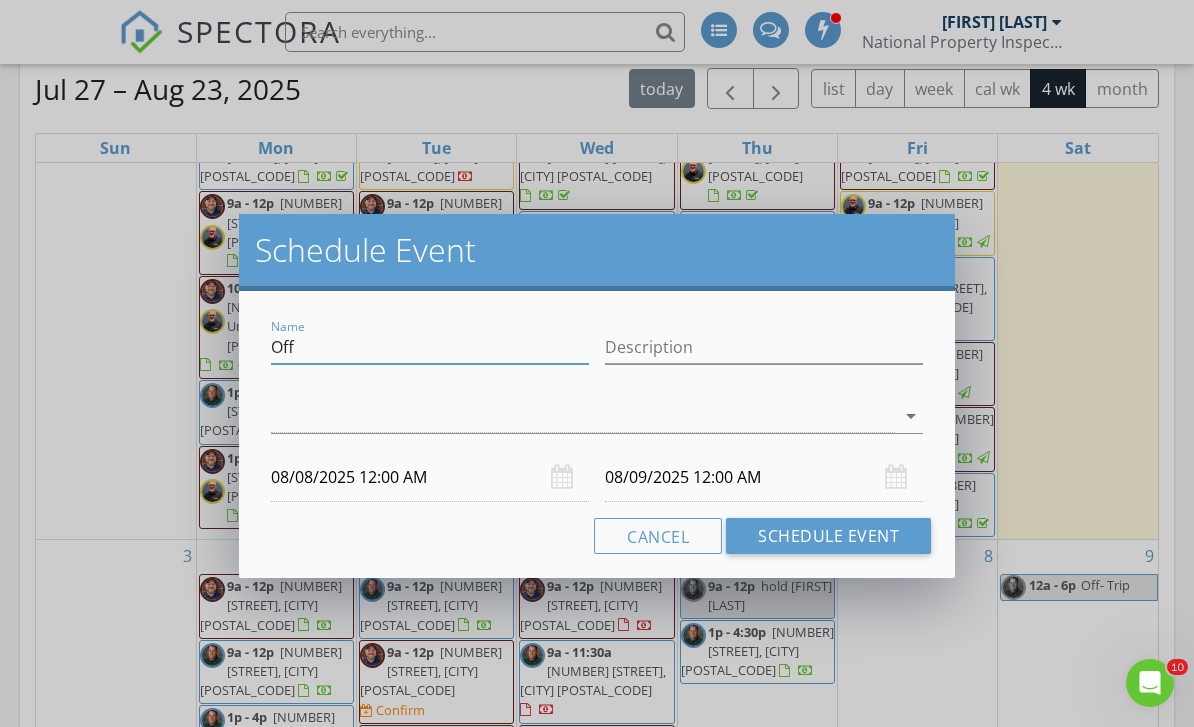 click on "Off" at bounding box center (430, 347) 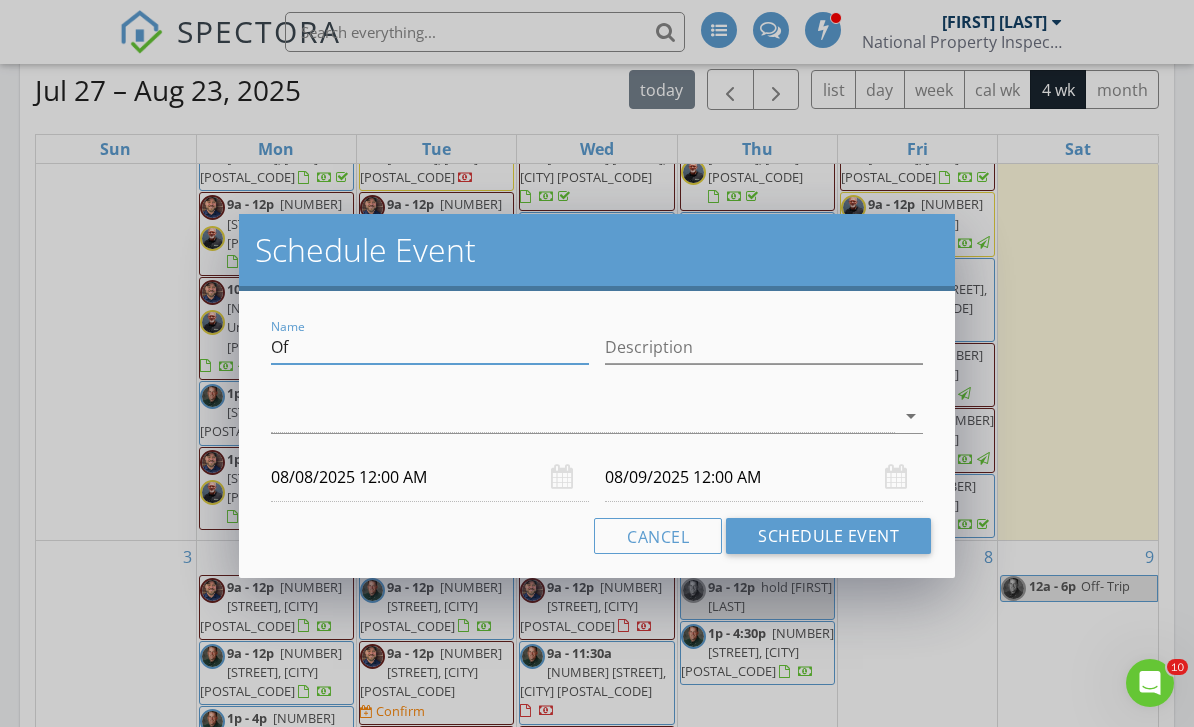 type on "O" 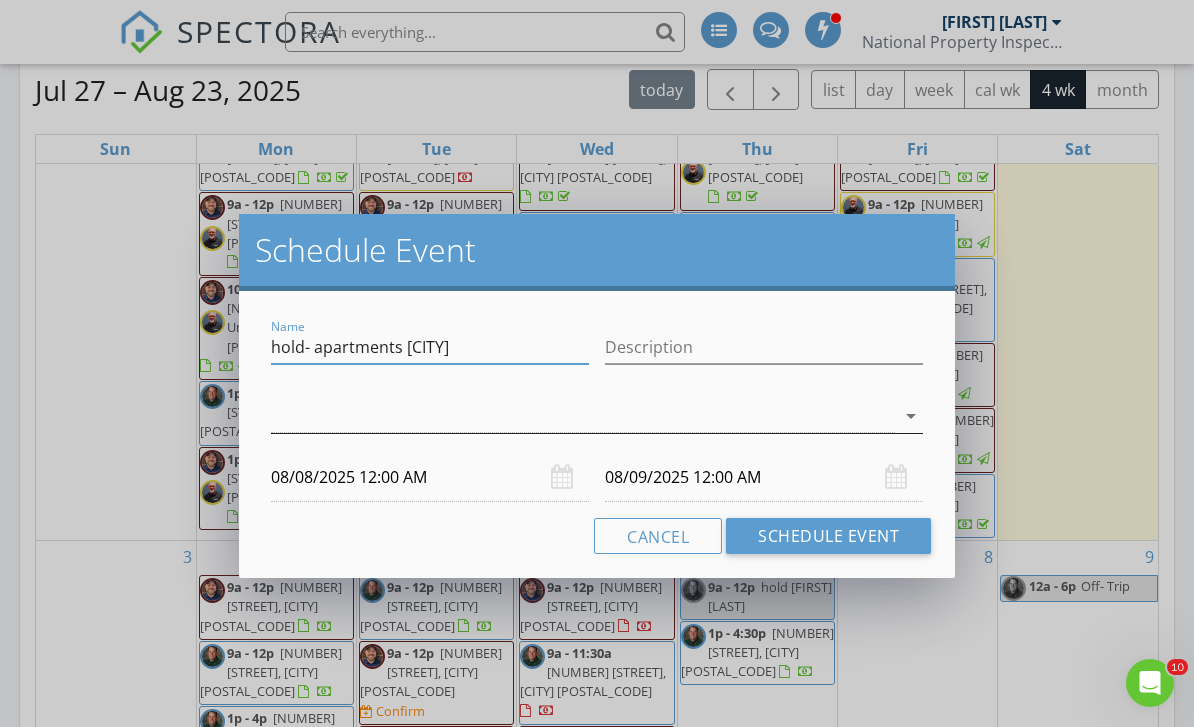type on "hold- apartments Lawton" 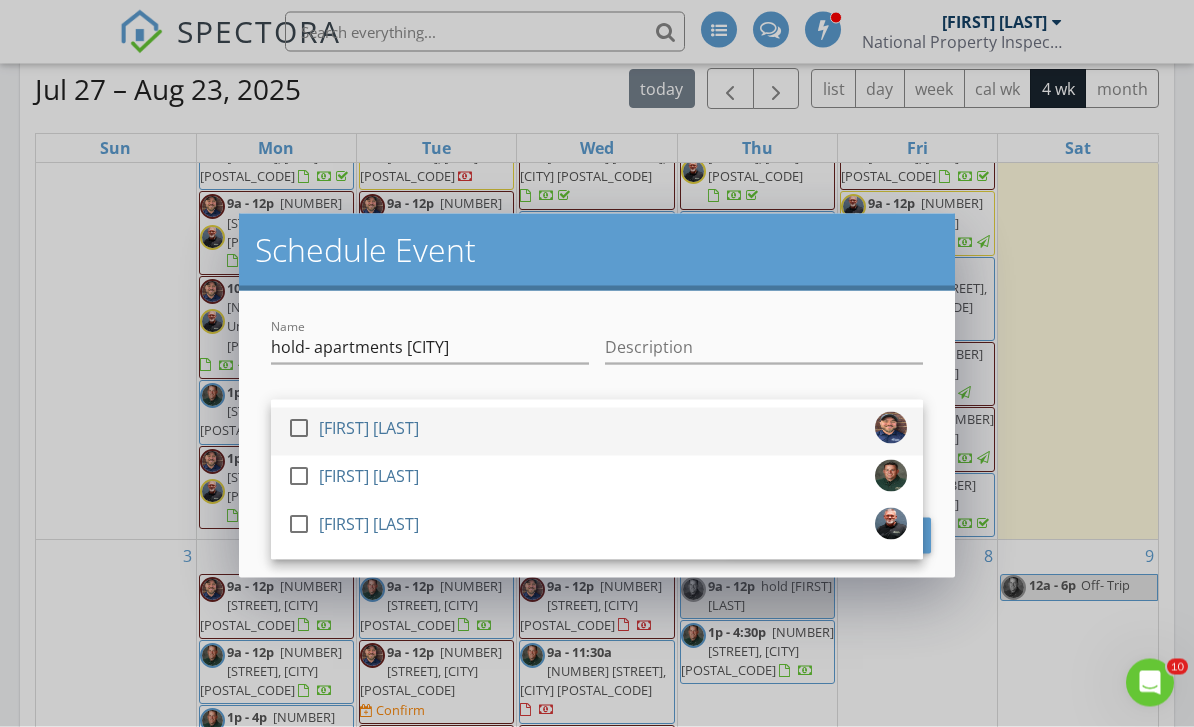 click at bounding box center [299, 428] 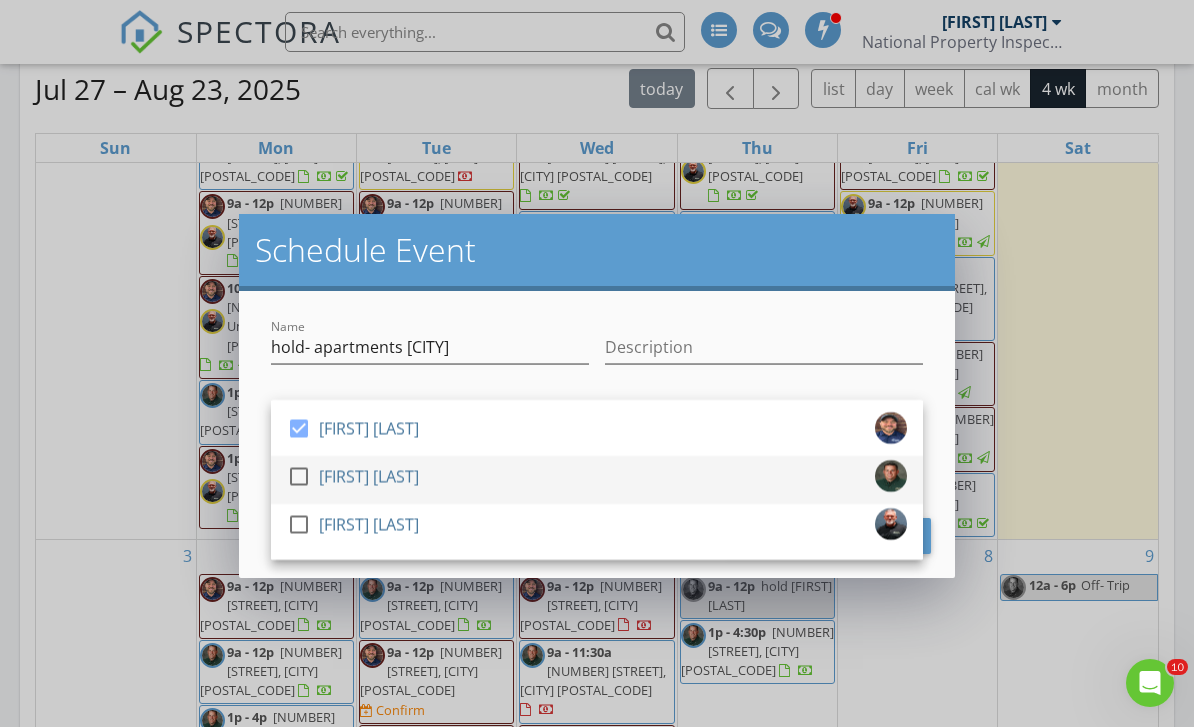 click at bounding box center (299, 476) 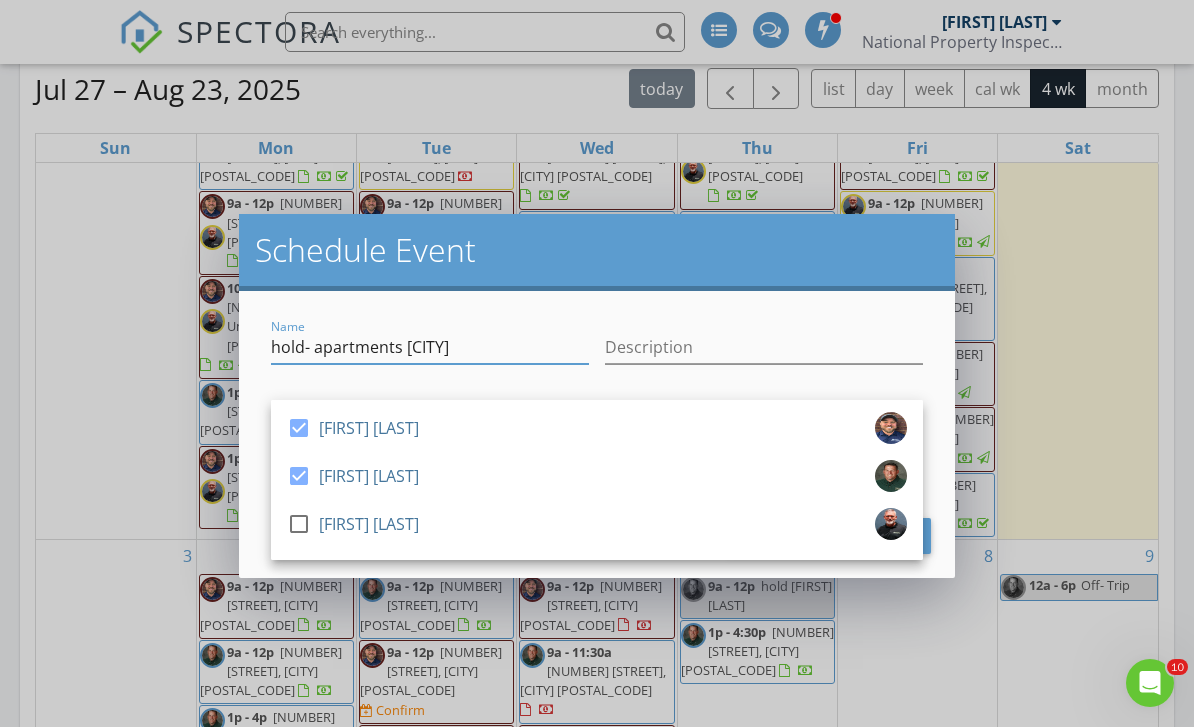 click on "hold- apartments Lawton" at bounding box center [430, 347] 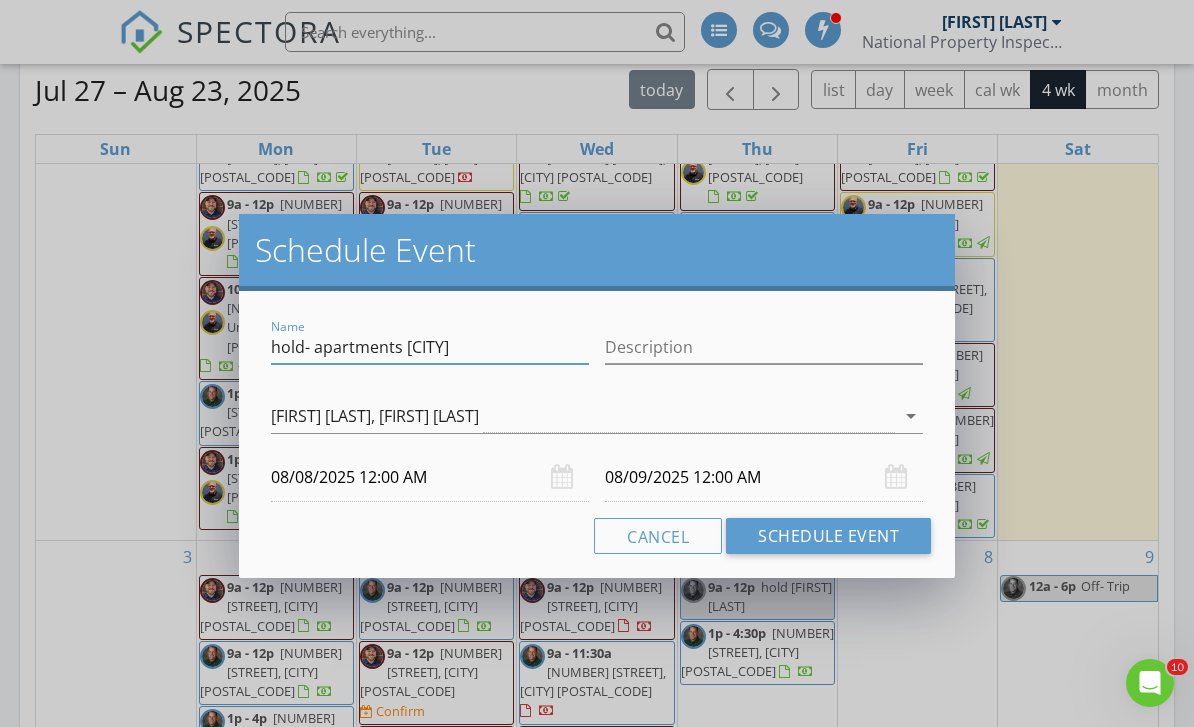 click on "08/08/2025 12:00 AM" at bounding box center [430, 477] 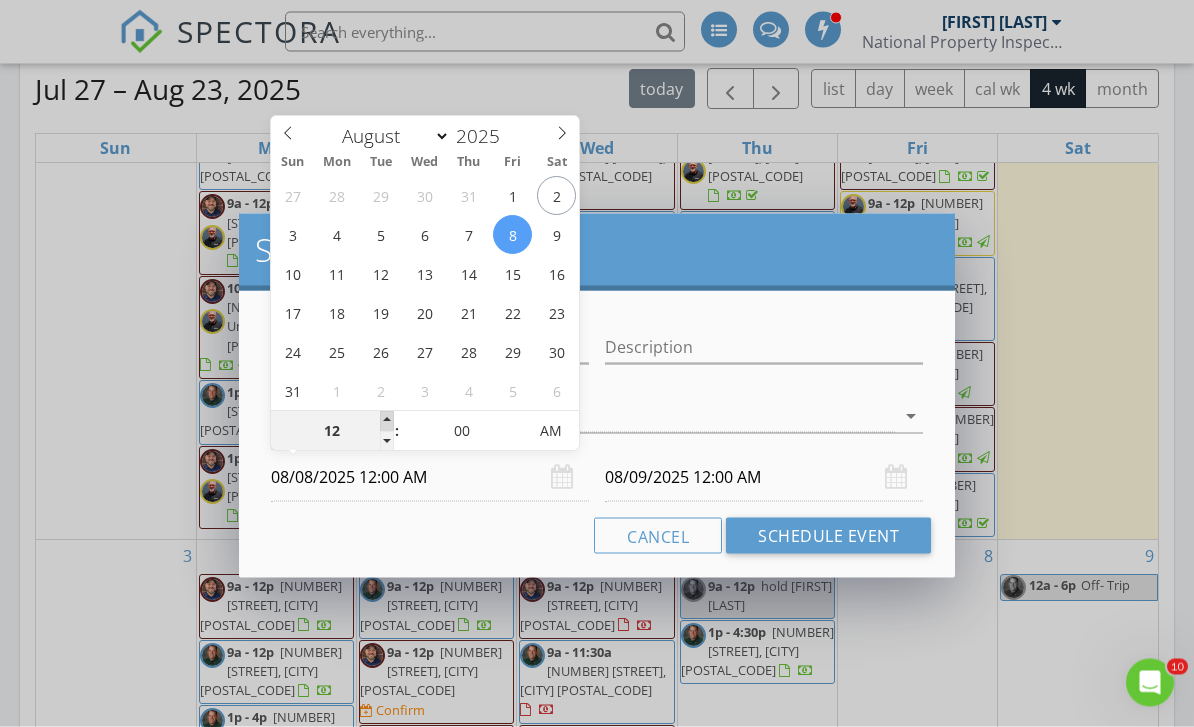 scroll, scrollTop: 908, scrollLeft: 0, axis: vertical 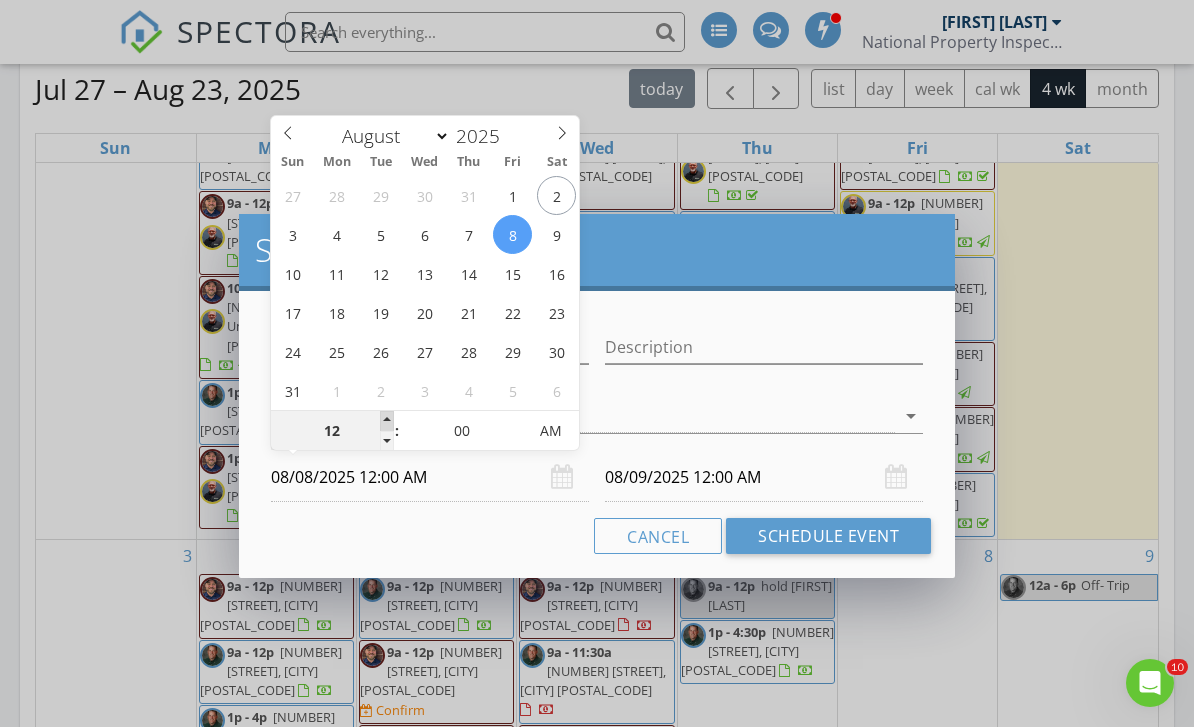 type on "01" 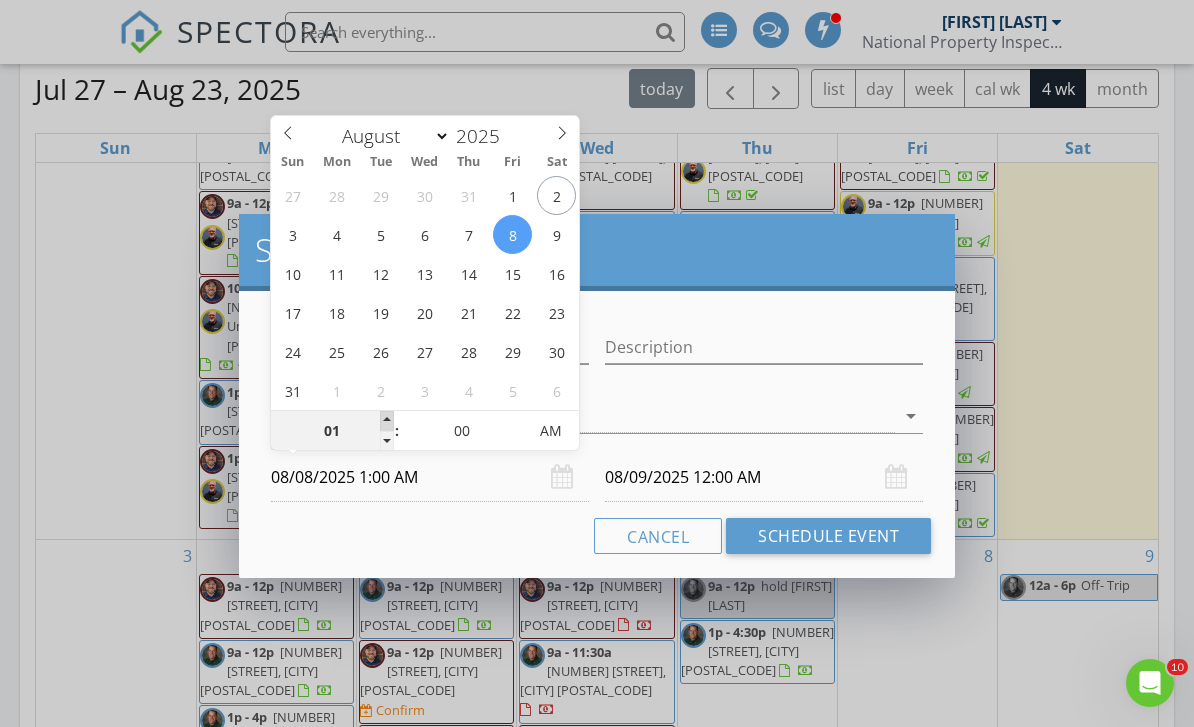 click at bounding box center [387, 421] 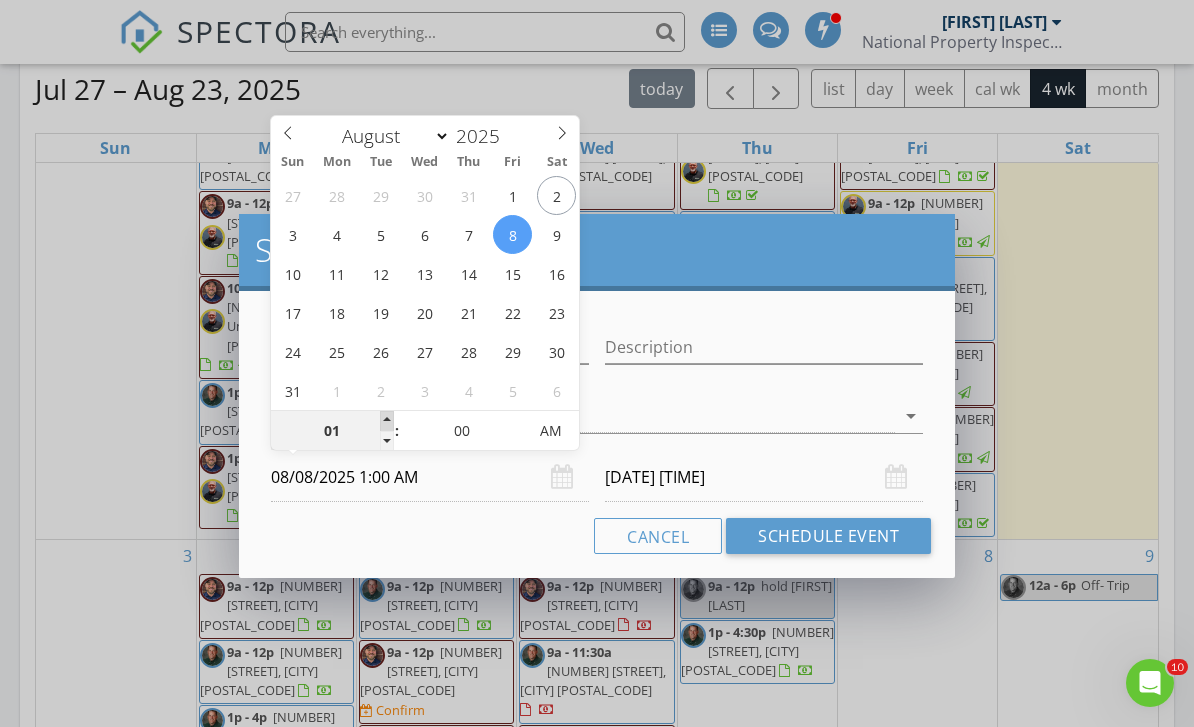 type on "02" 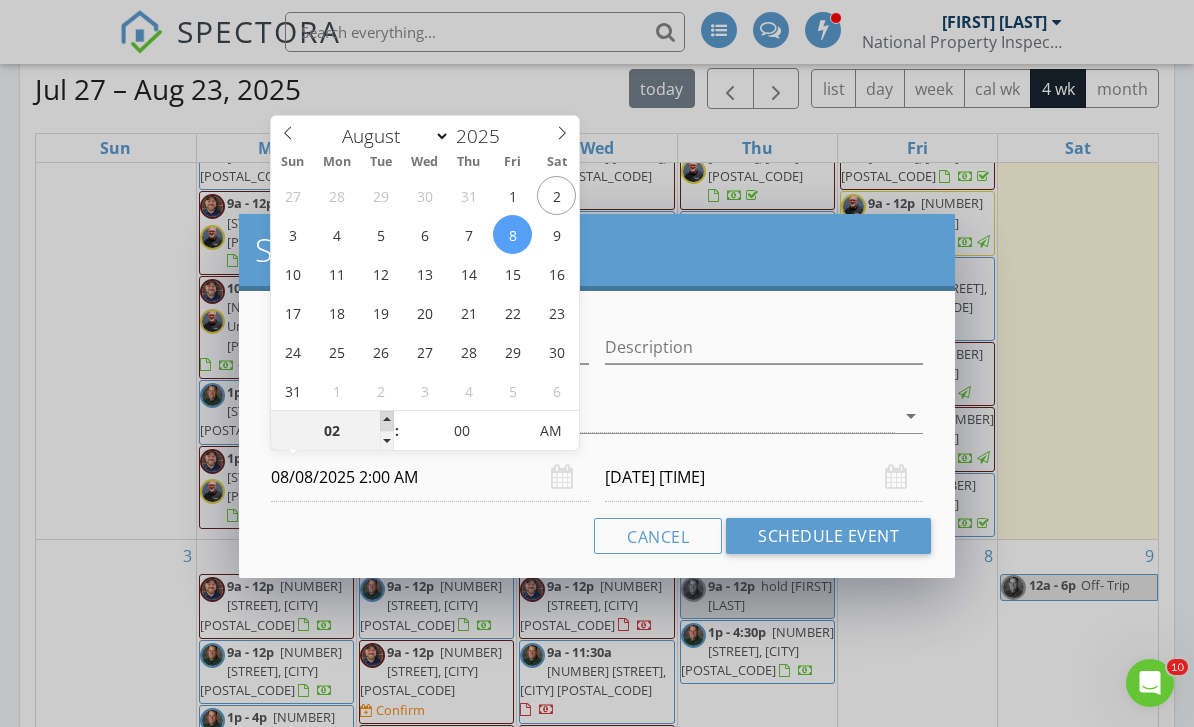 click at bounding box center (387, 421) 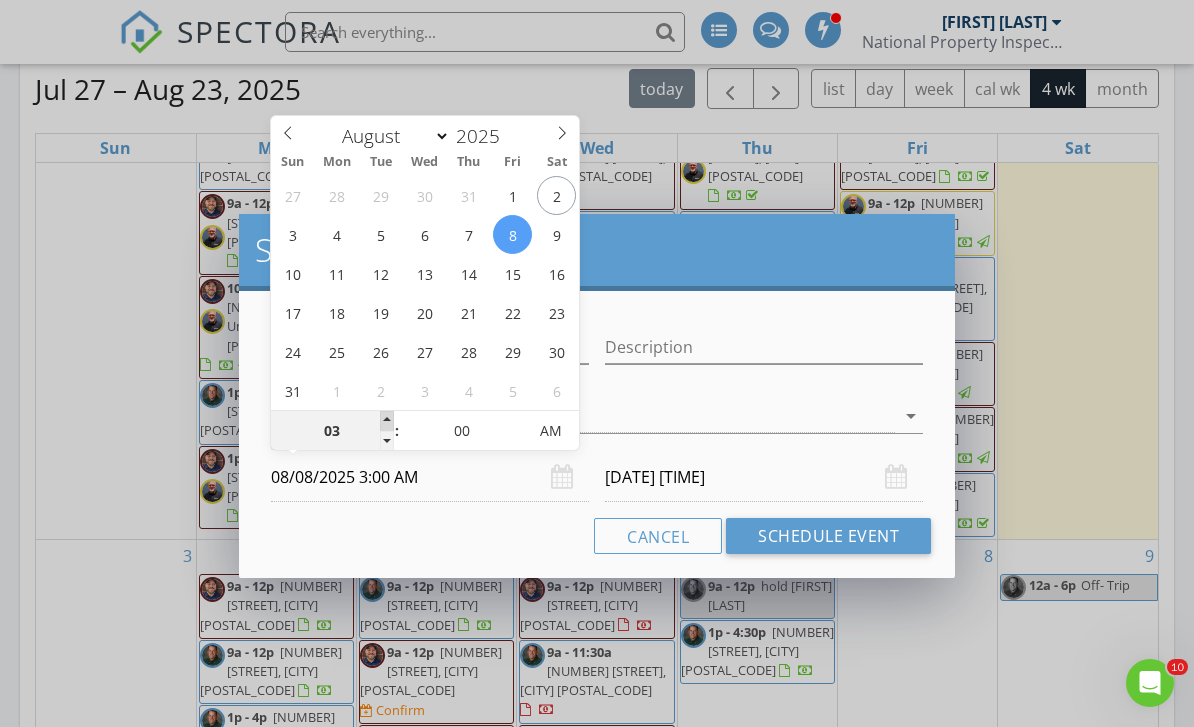 click at bounding box center (387, 421) 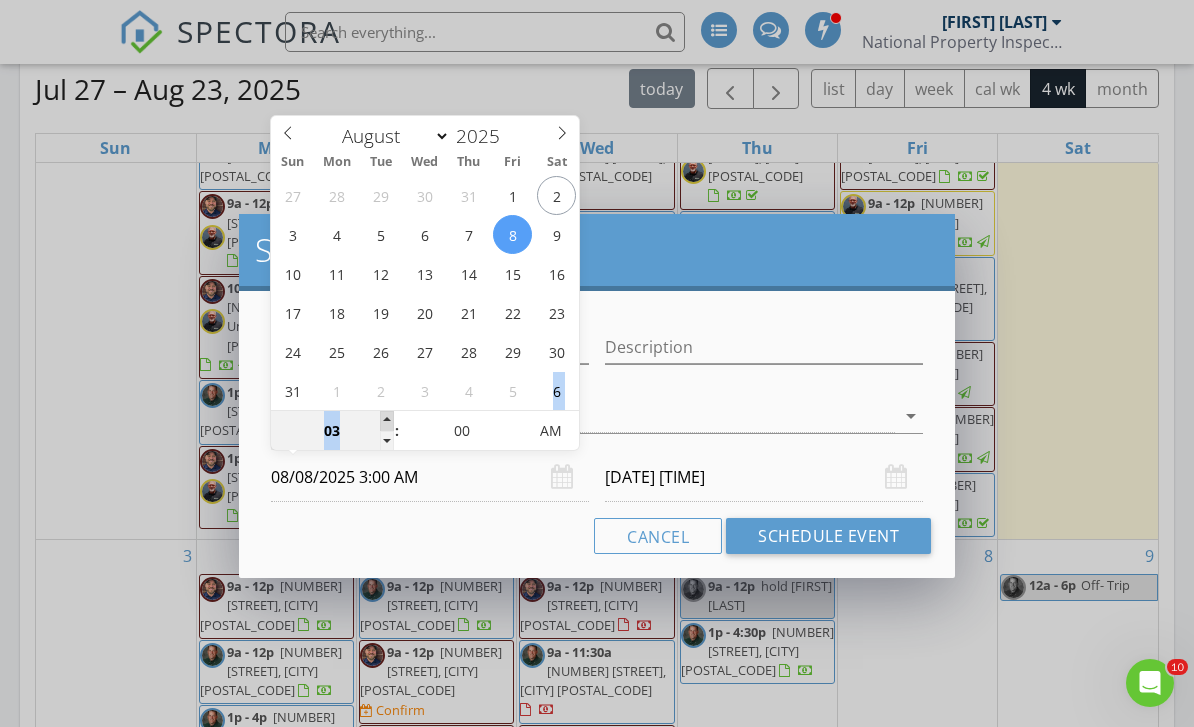 type on "04" 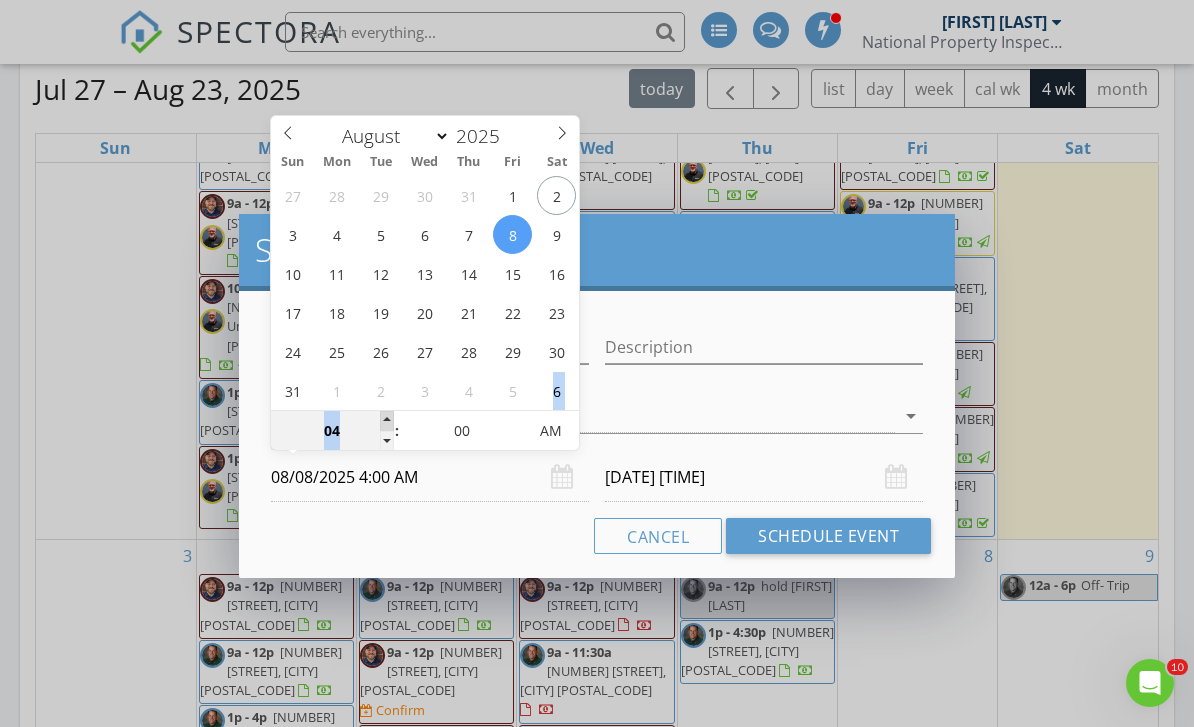 click at bounding box center [387, 421] 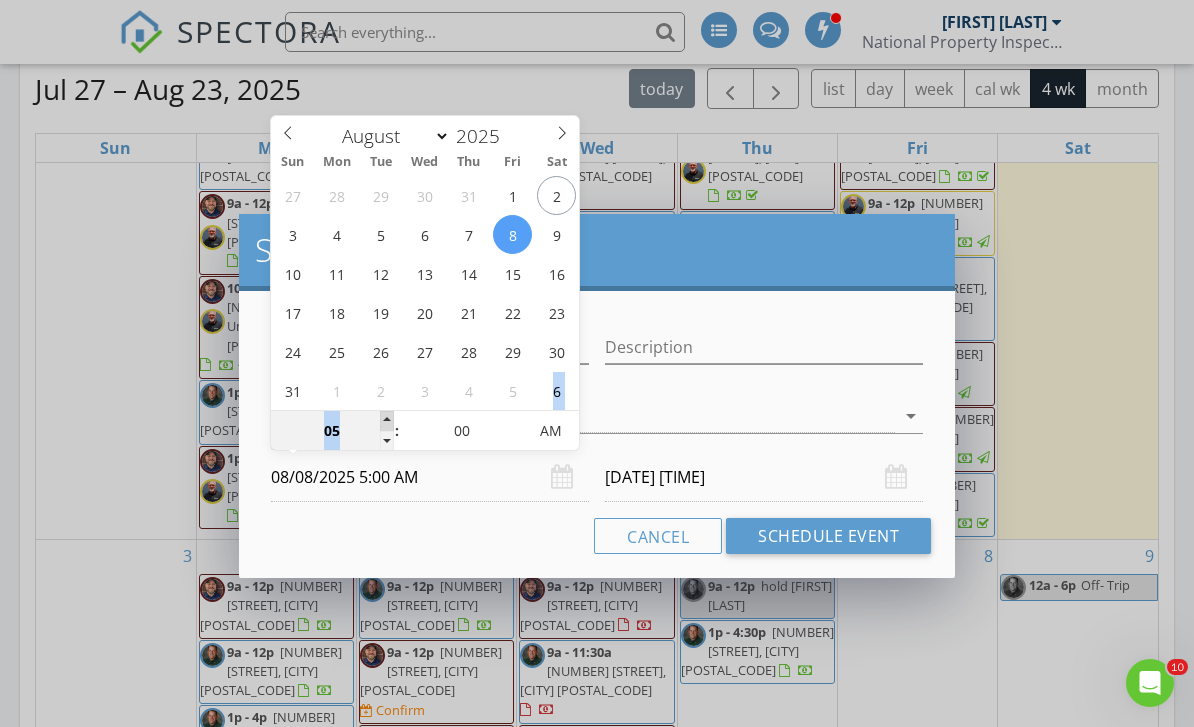 click at bounding box center (387, 421) 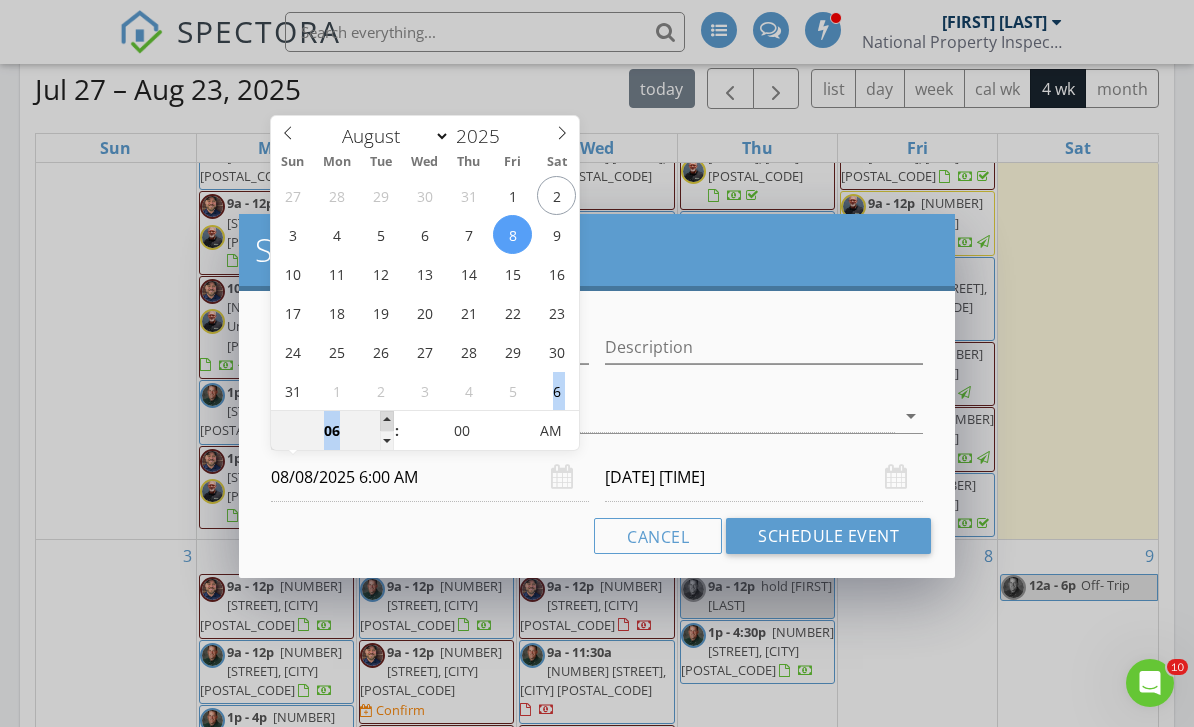 click at bounding box center (387, 421) 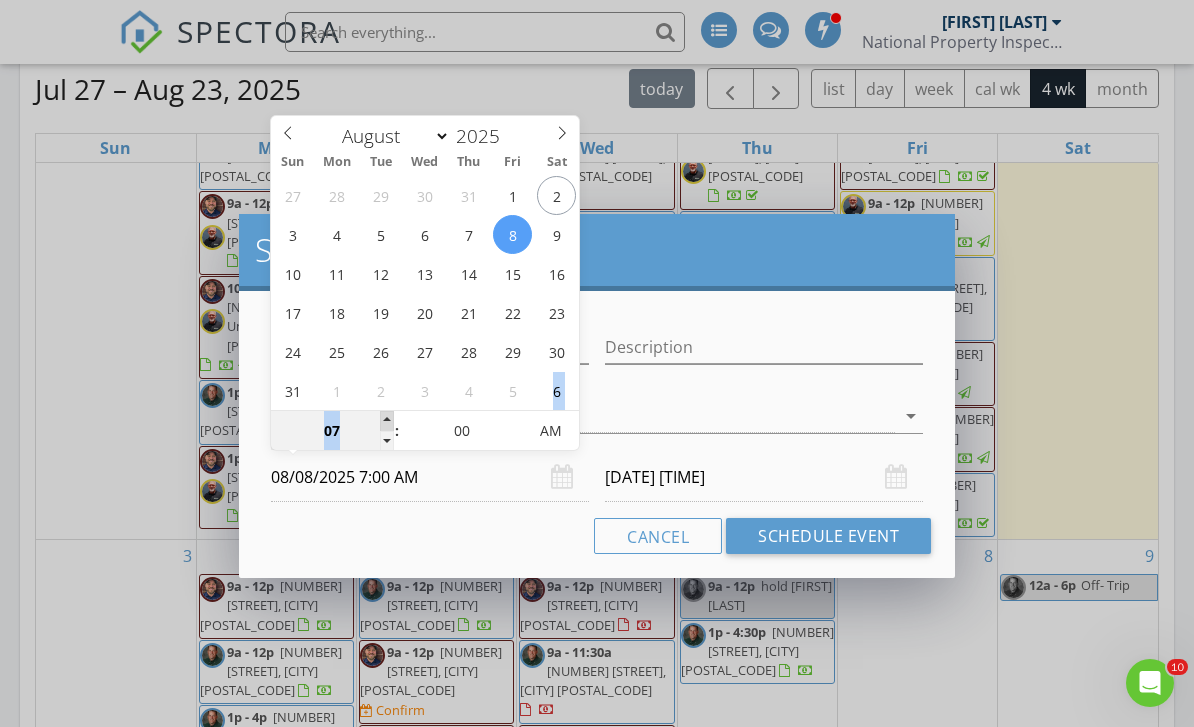 click at bounding box center (387, 421) 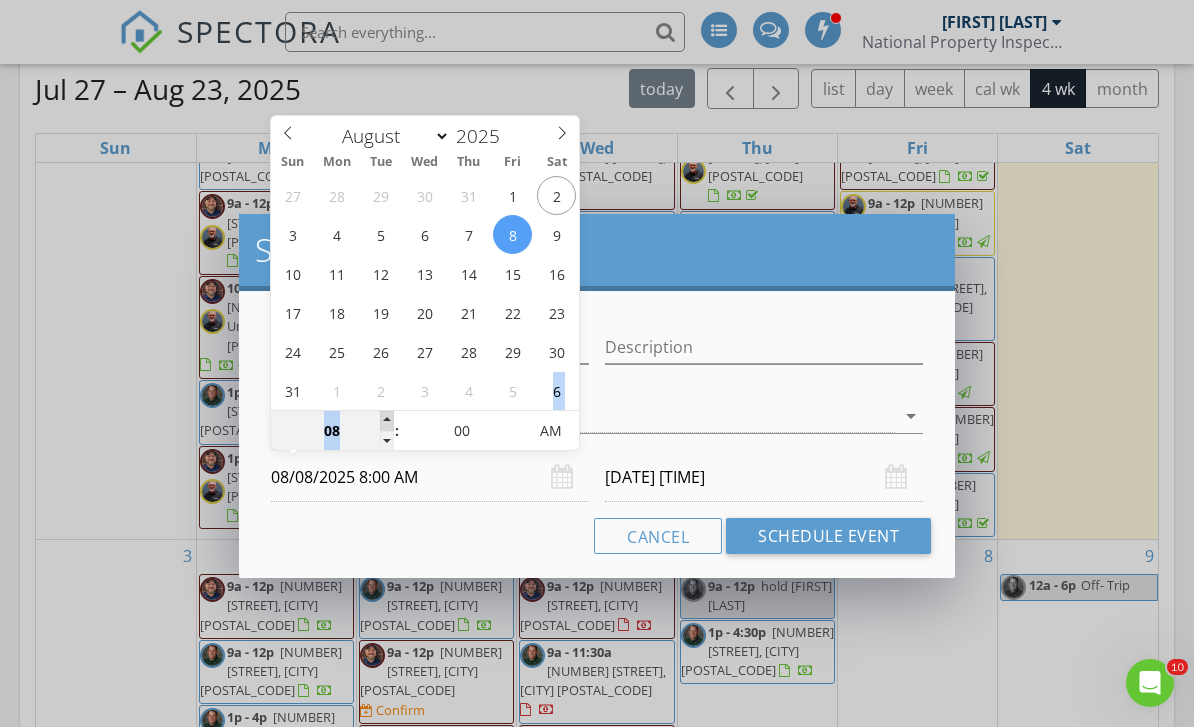 click at bounding box center [387, 421] 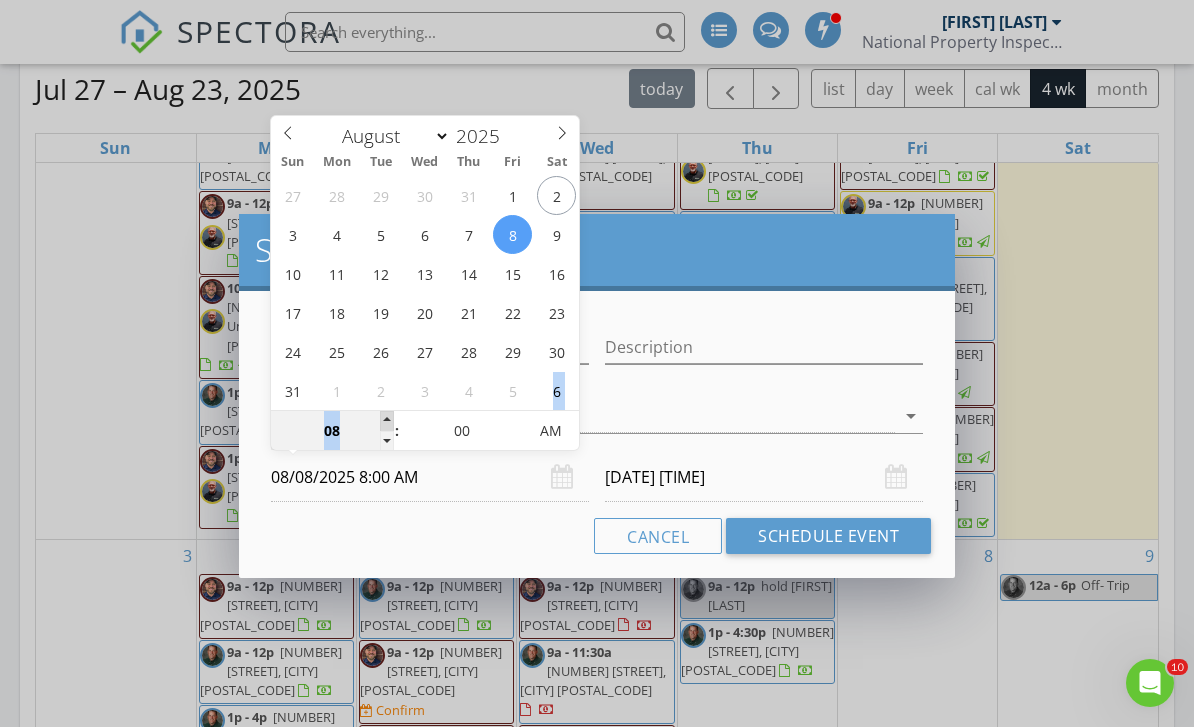 type on "08/09/2025 8:00 AM" 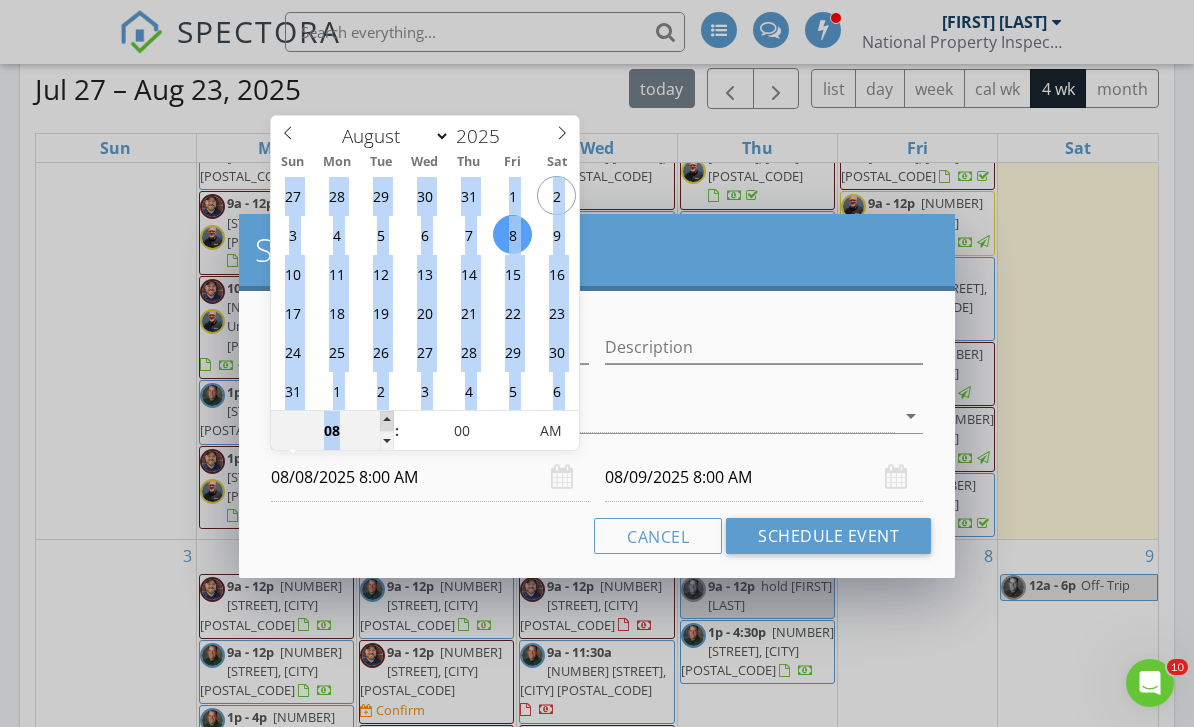 type on "09" 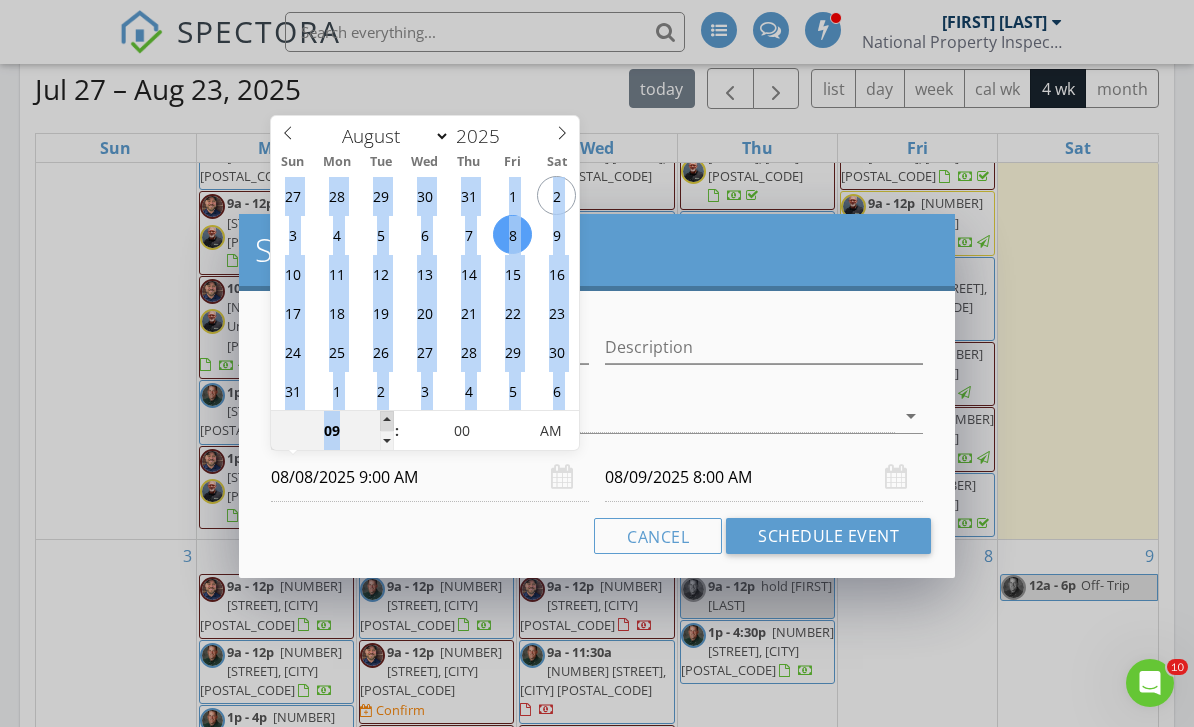 click at bounding box center [387, 421] 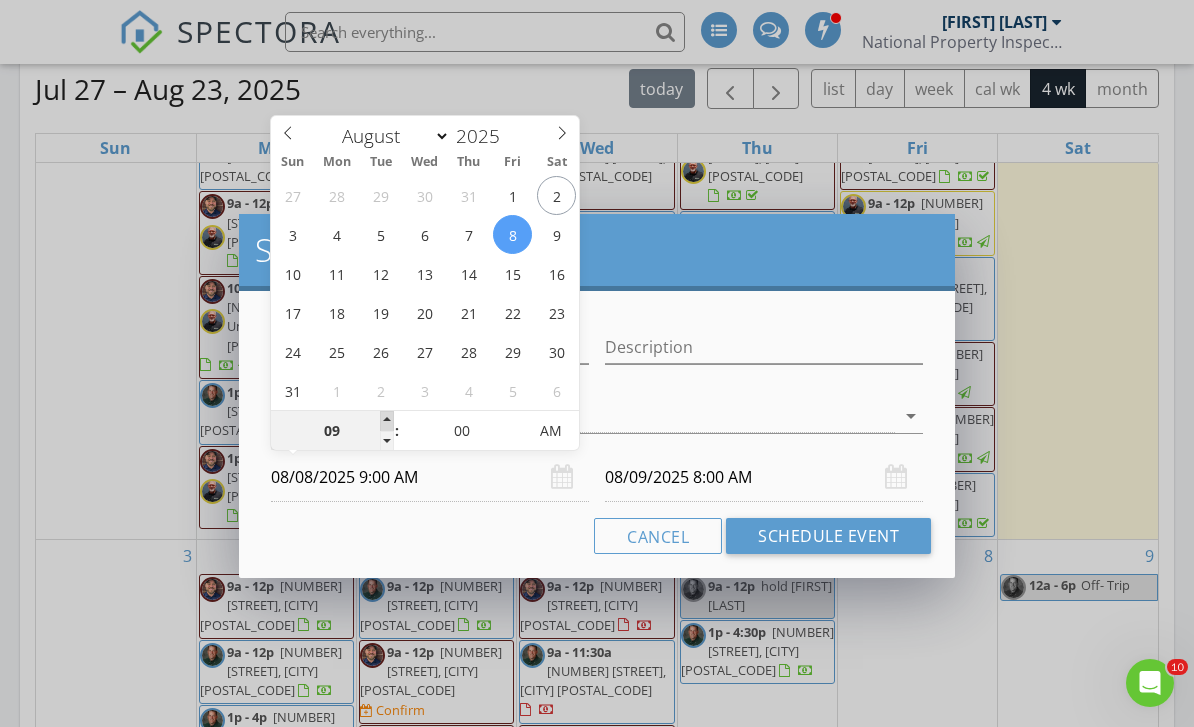 type on "08/09/2025 9:00 AM" 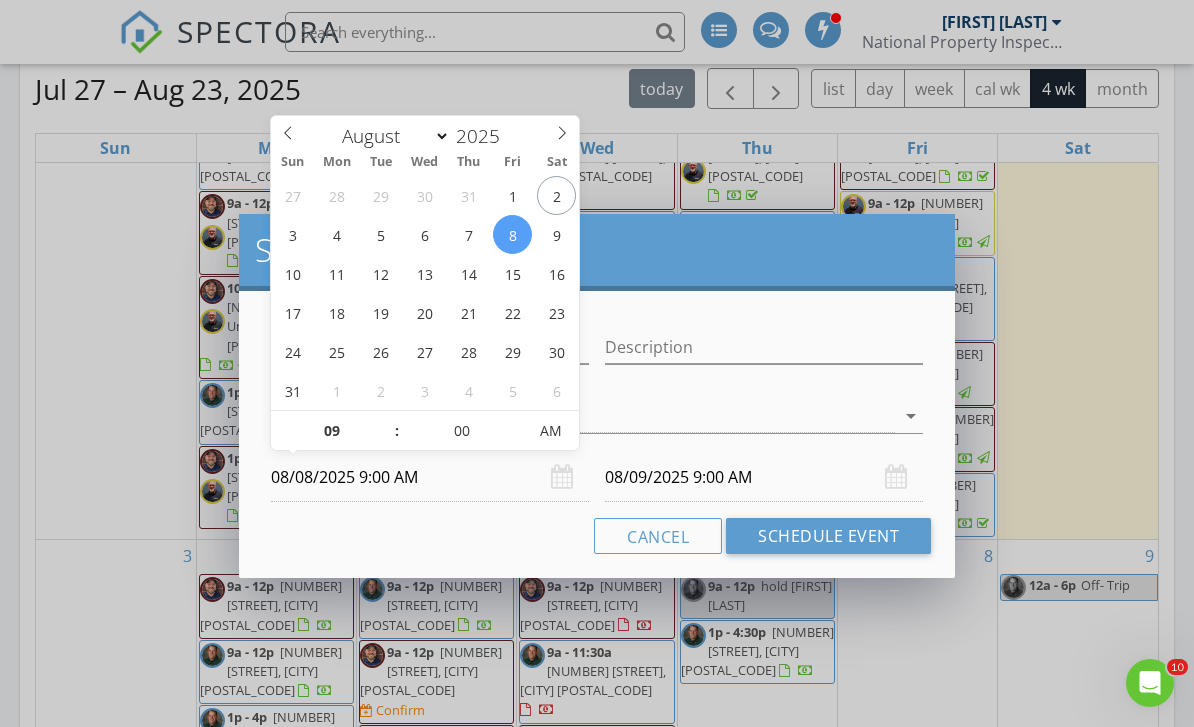click on "08/08/2025 9:00 AM" at bounding box center [430, 477] 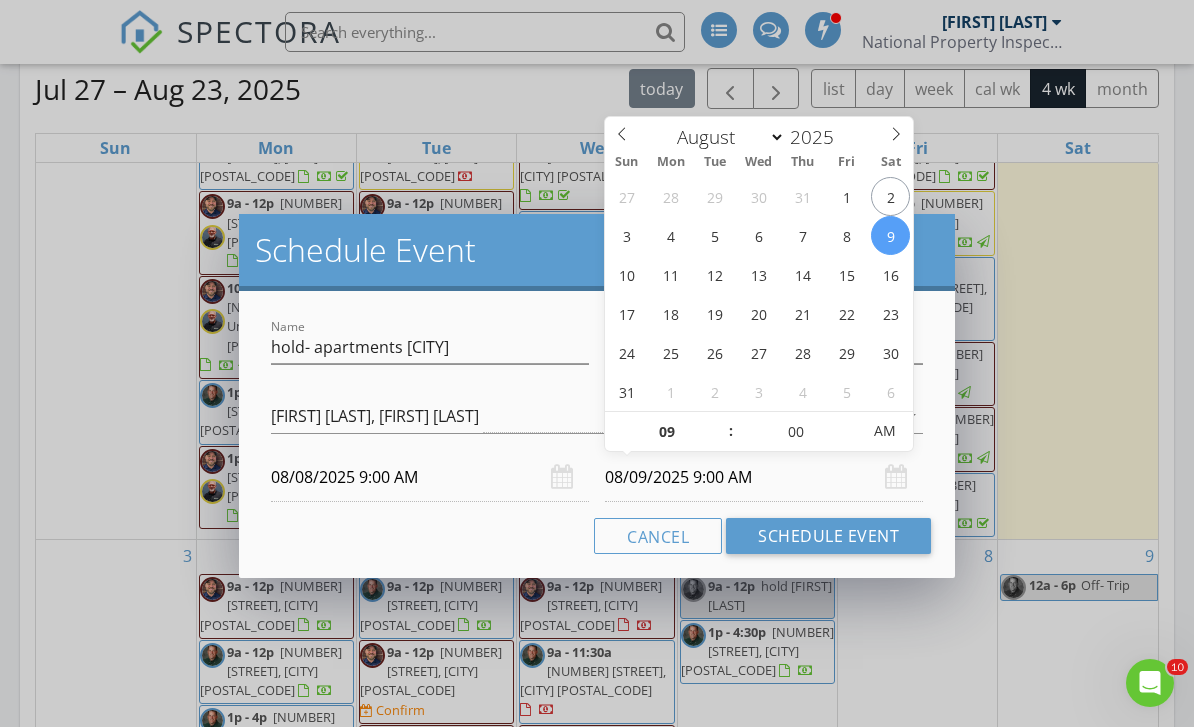 click on "08/09/2025 9:00 AM" at bounding box center [764, 477] 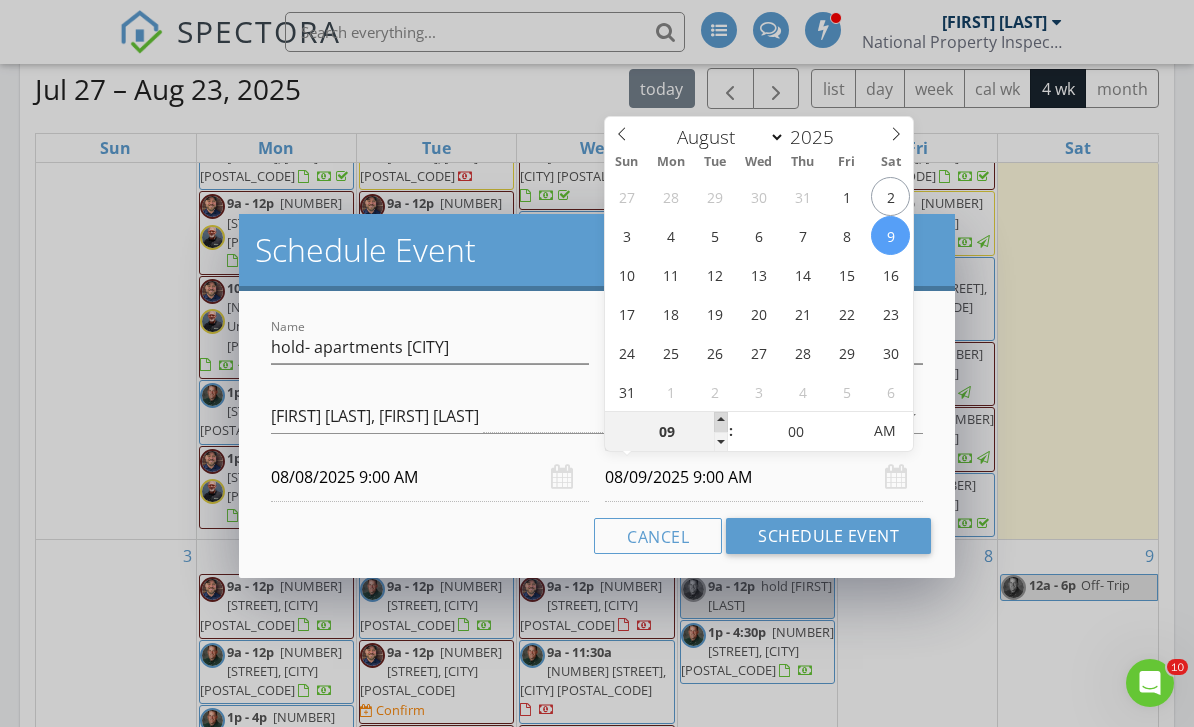 type on "10" 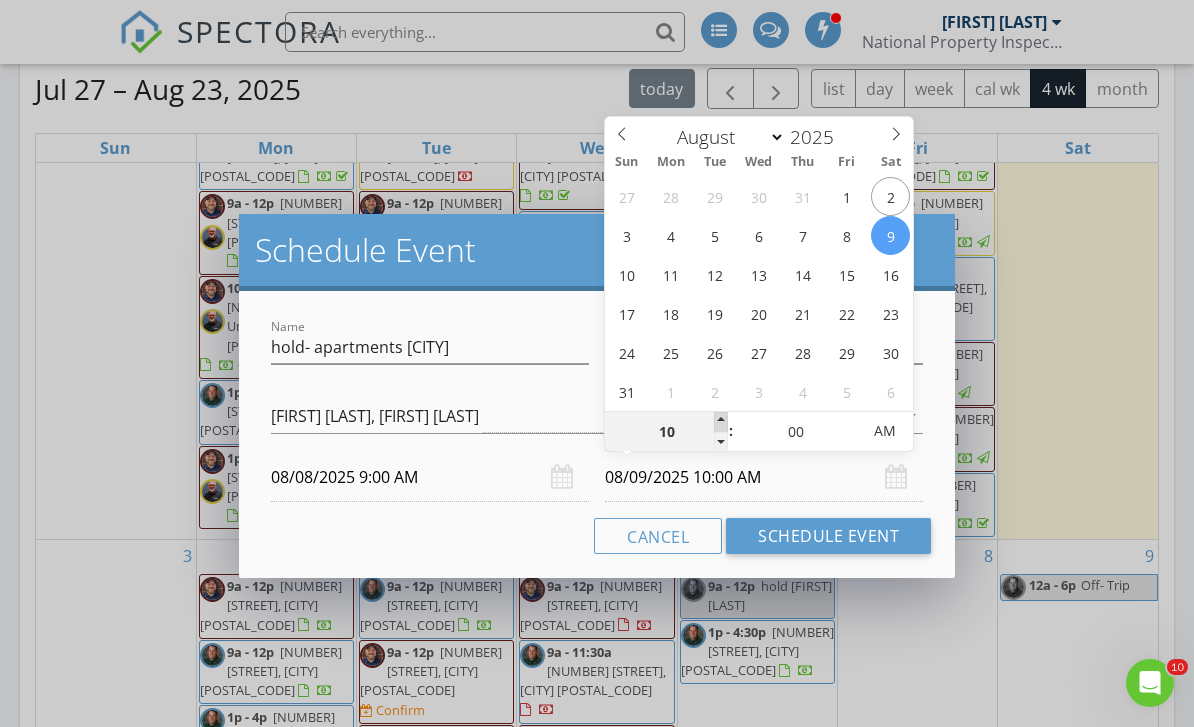 click at bounding box center [721, 422] 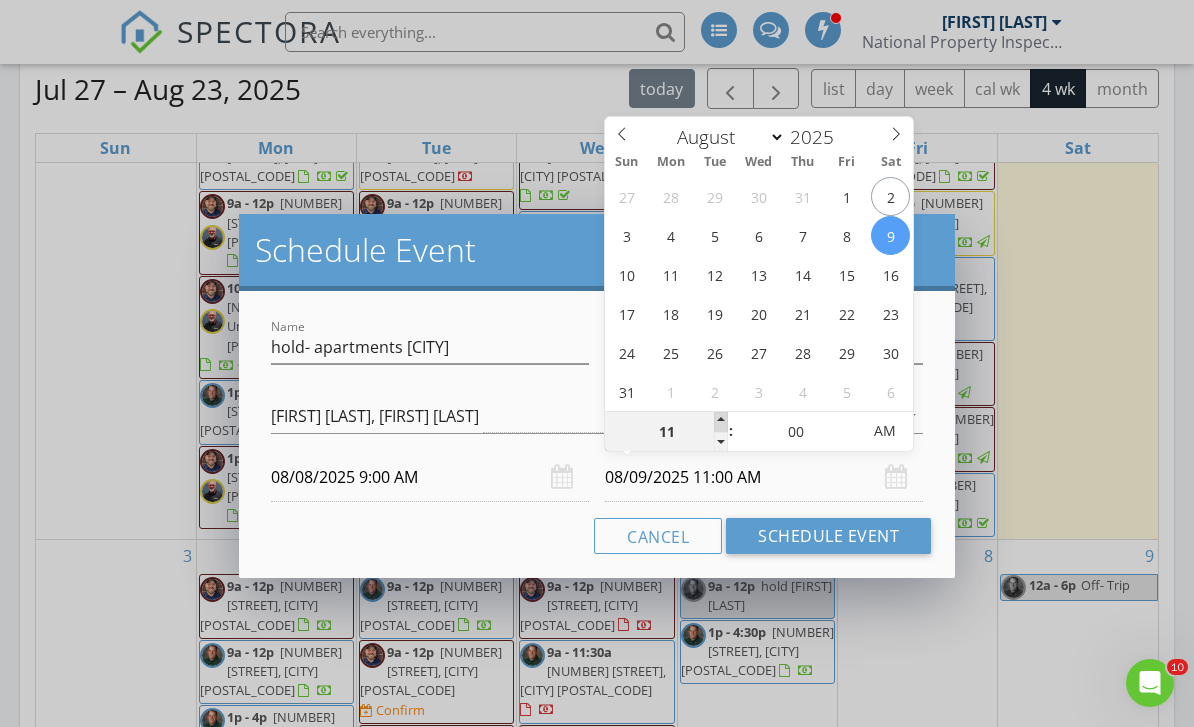 click at bounding box center (721, 422) 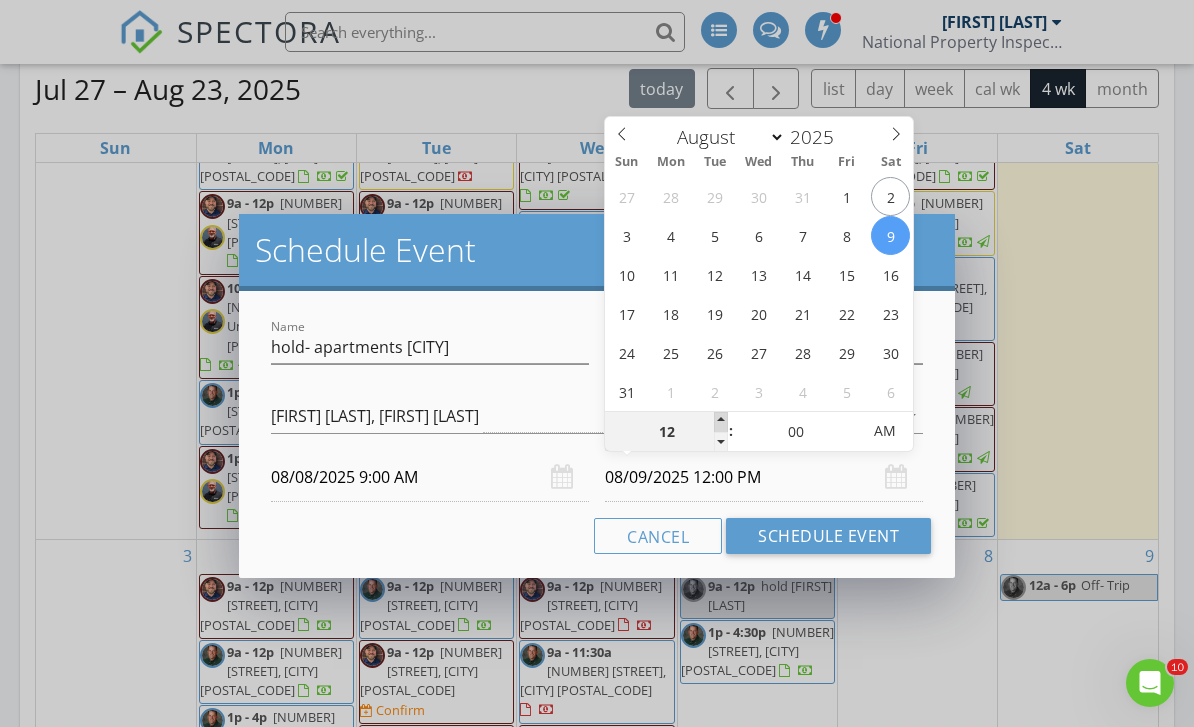 click at bounding box center (721, 422) 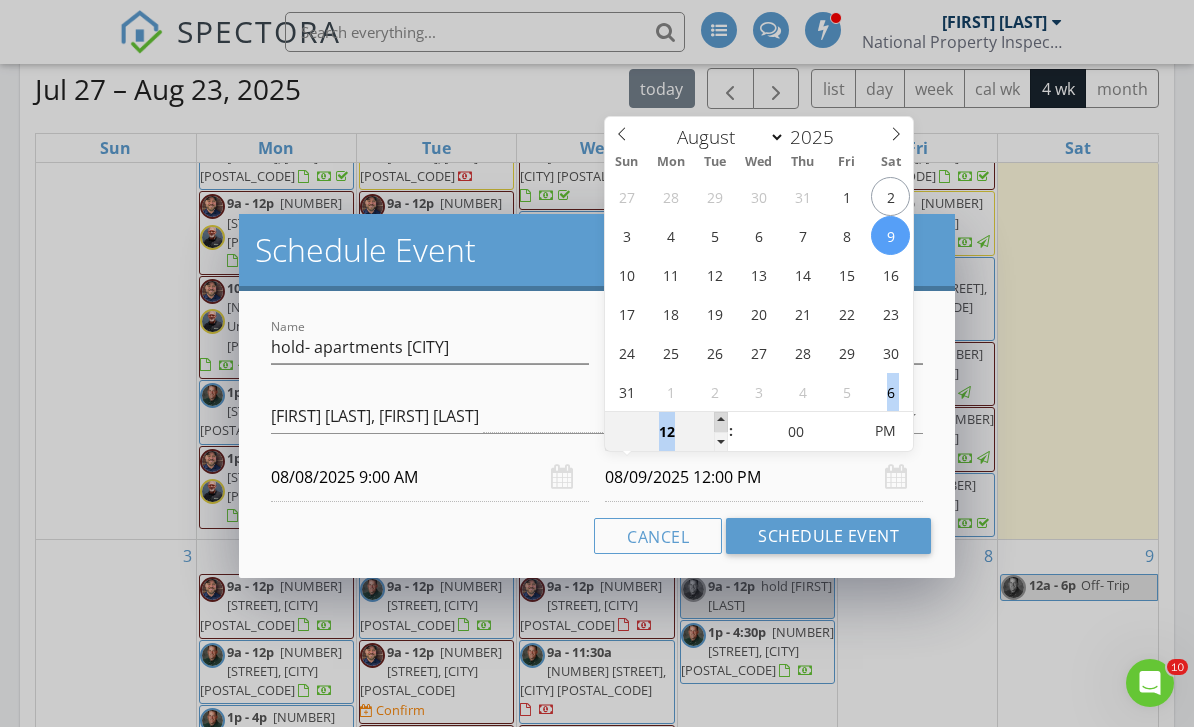 type on "01" 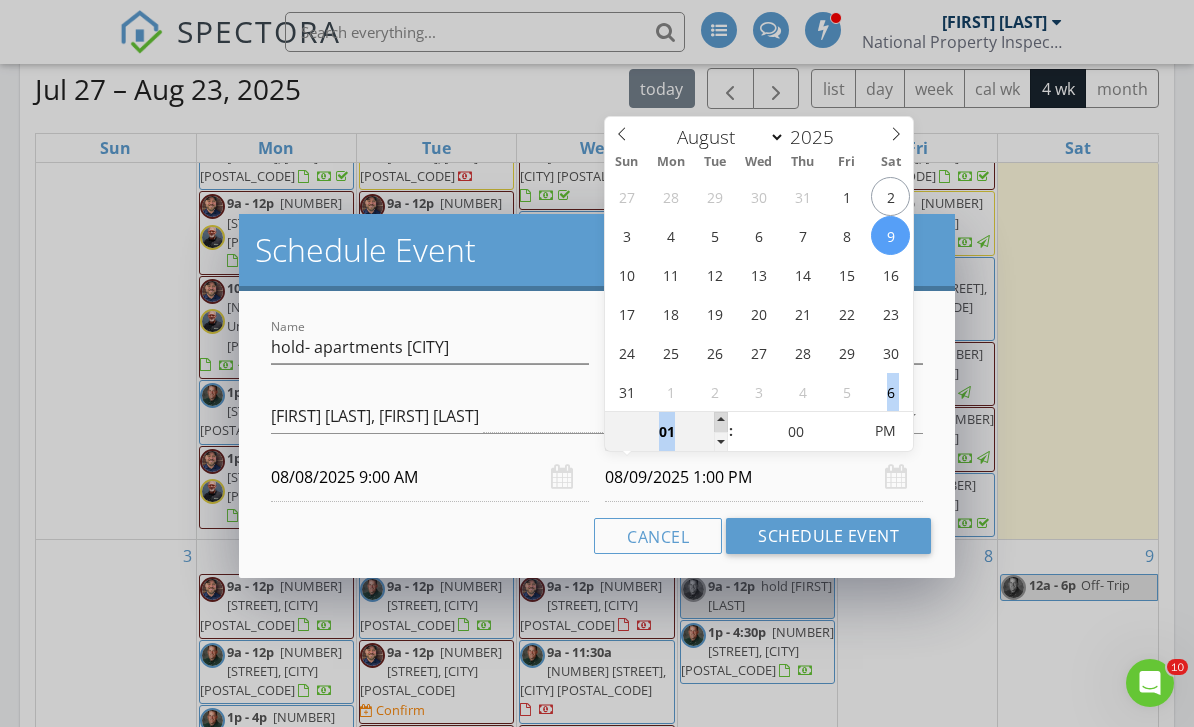 click at bounding box center [721, 422] 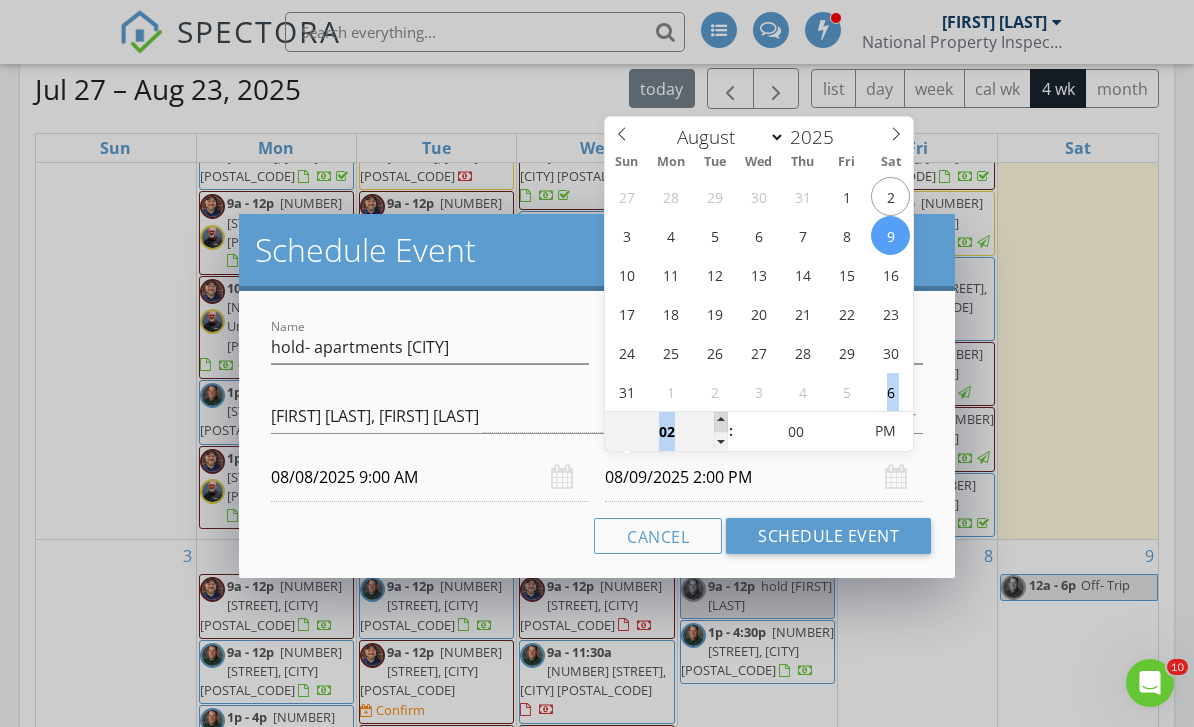 click at bounding box center [721, 422] 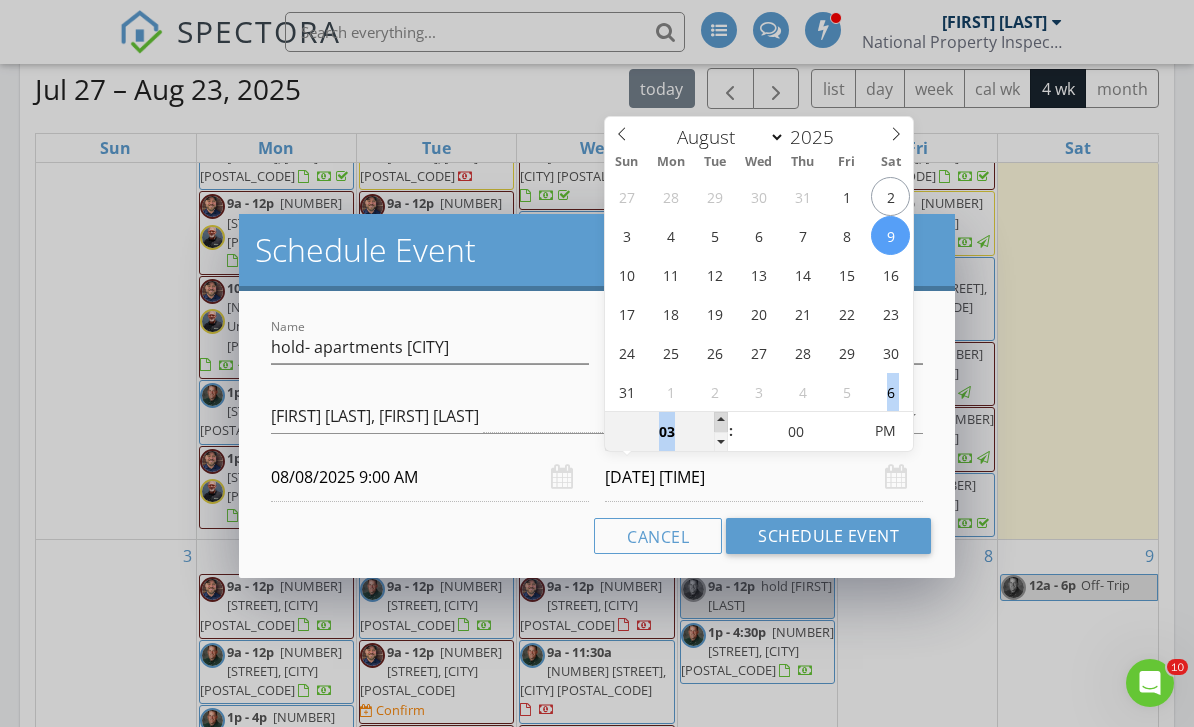 click at bounding box center (721, 422) 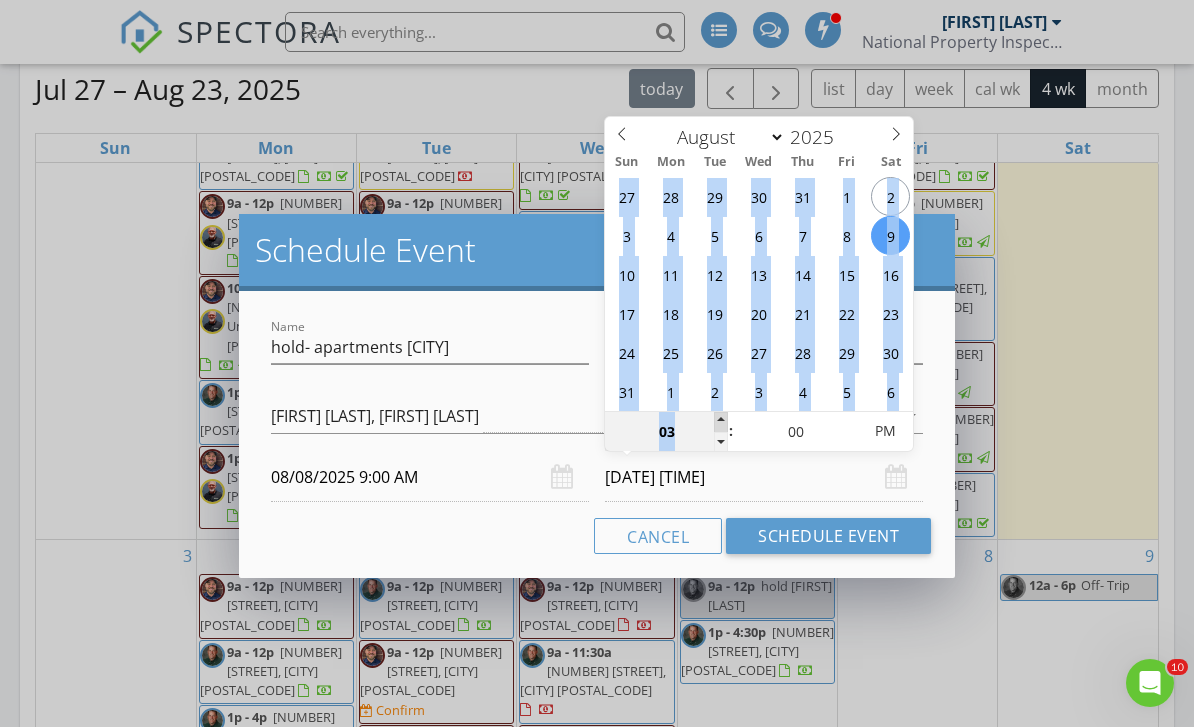 type on "04" 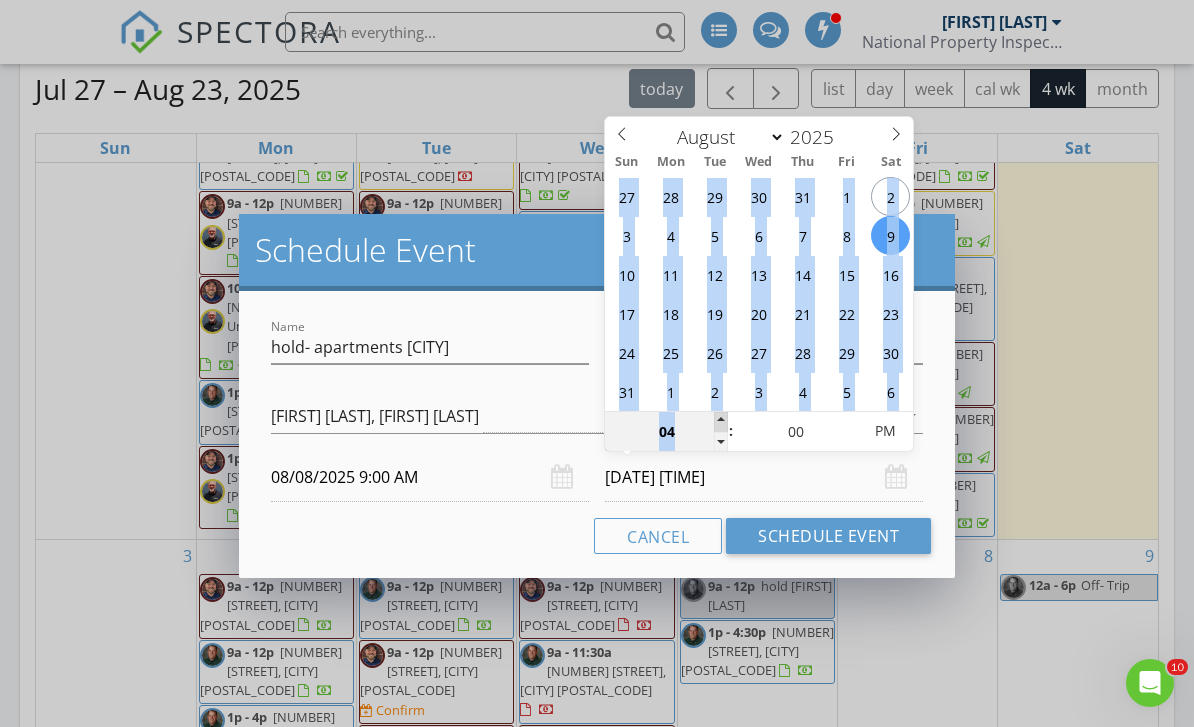 click at bounding box center (721, 422) 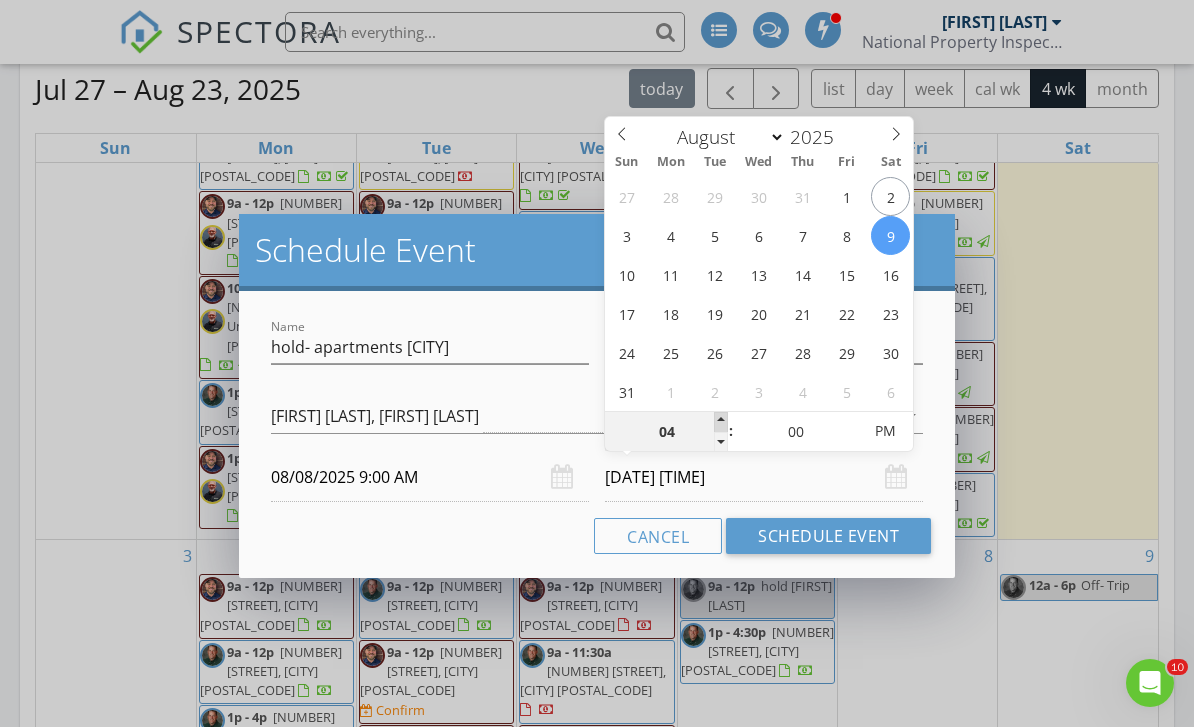 type on "05" 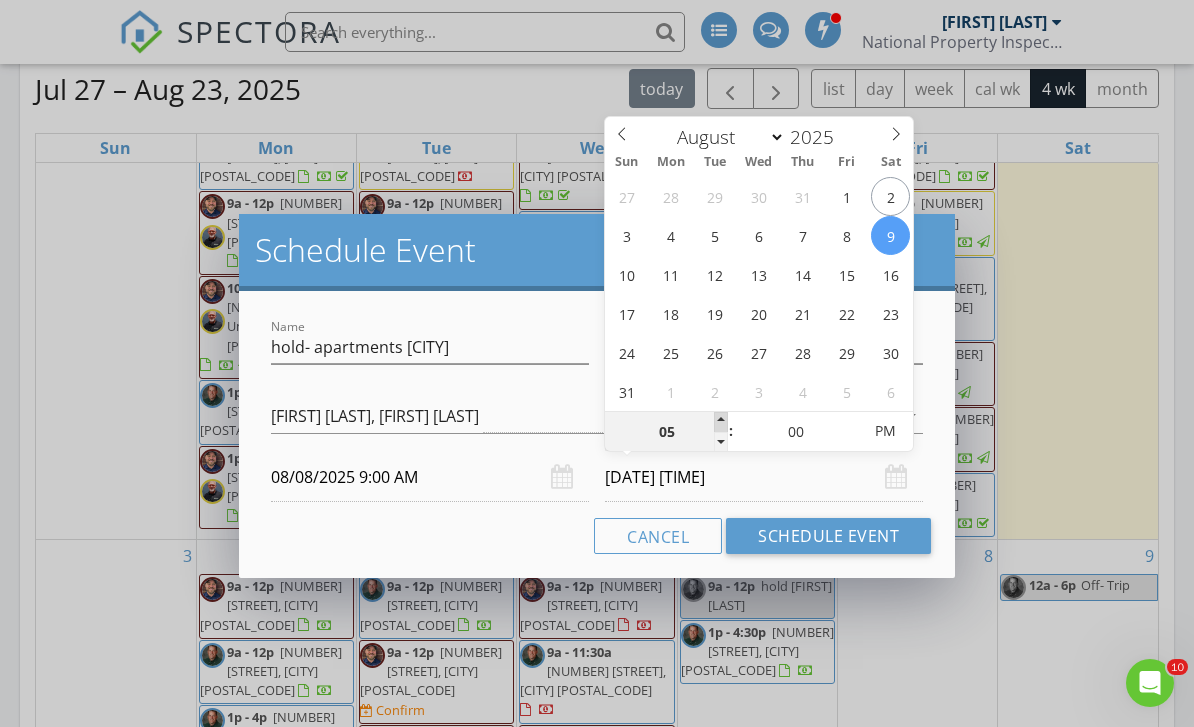 click at bounding box center (721, 422) 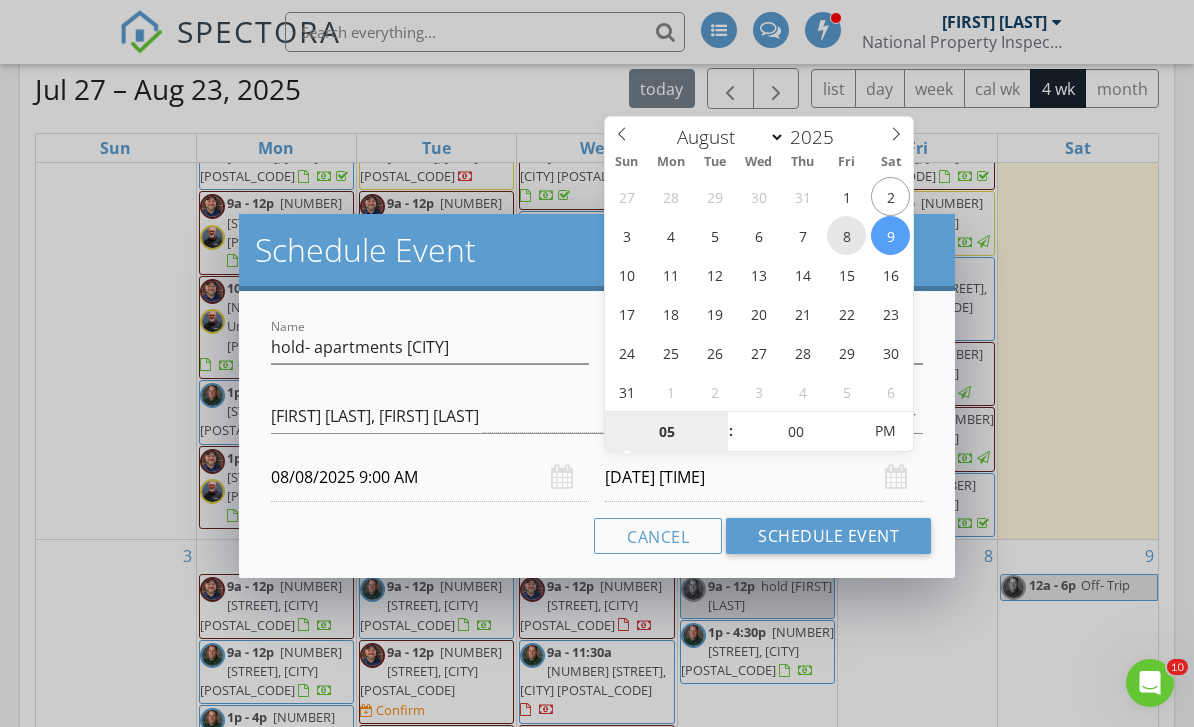 type on "08/08/2025 5:00 PM" 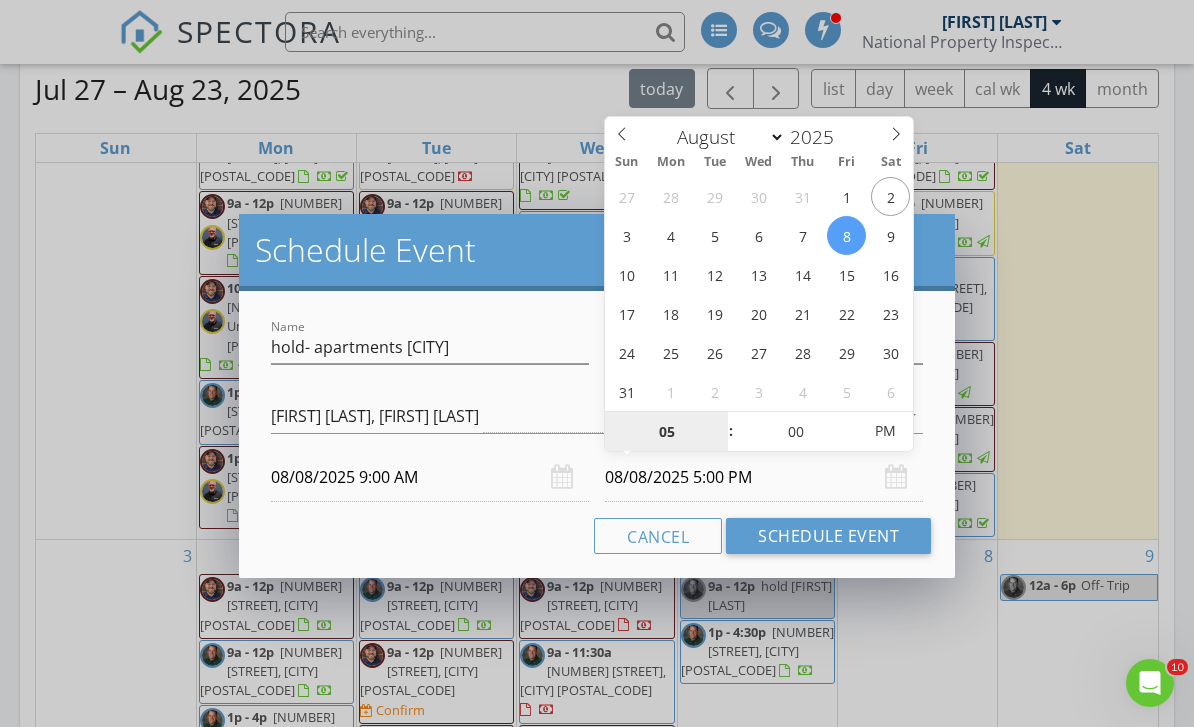 scroll, scrollTop: 907, scrollLeft: 0, axis: vertical 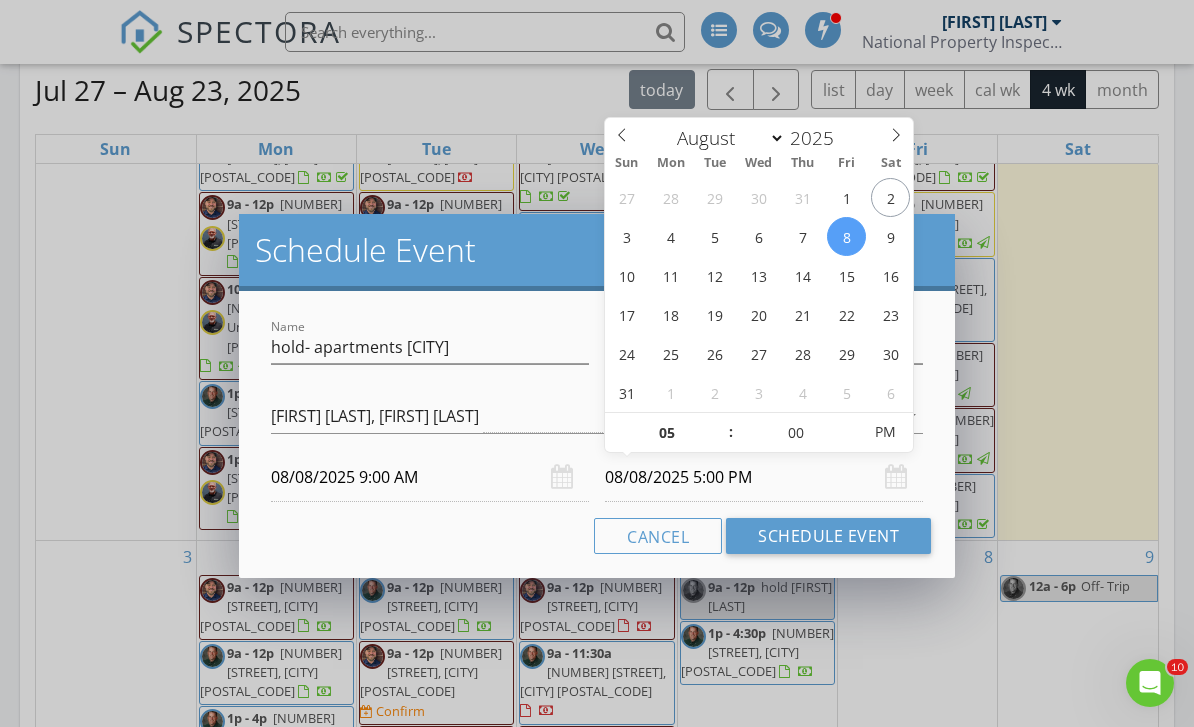 click on "Cancel   Schedule Event" at bounding box center (597, 536) 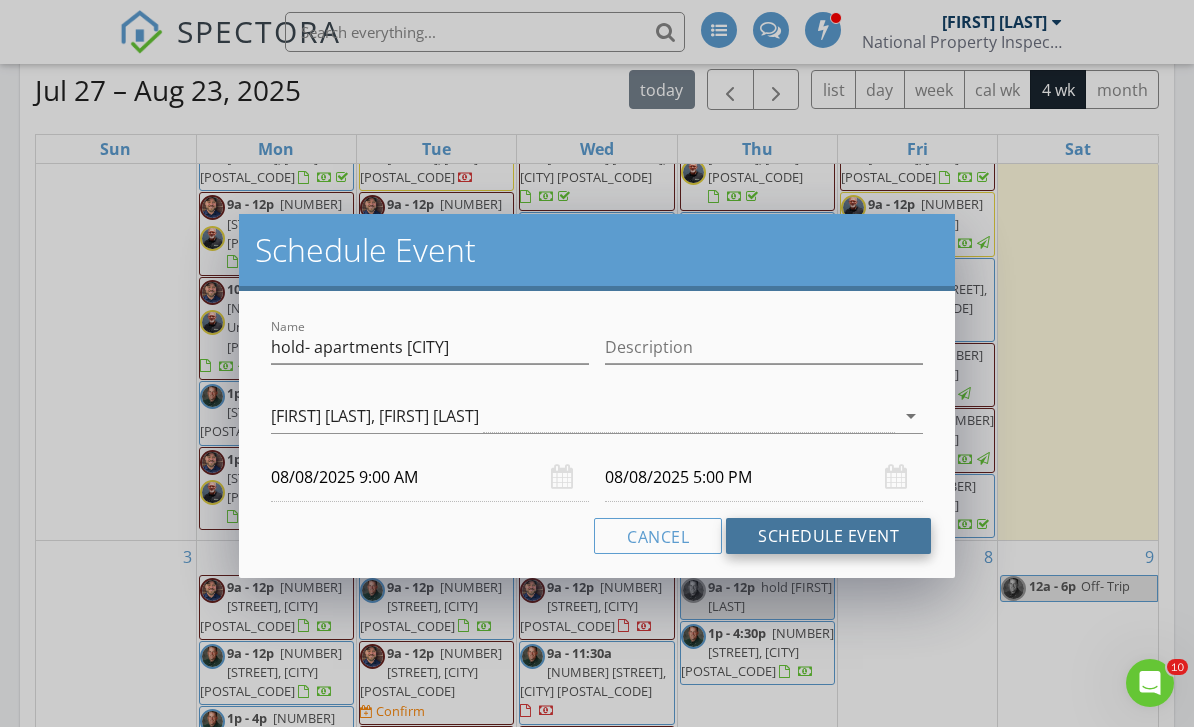 scroll, scrollTop: 908, scrollLeft: 0, axis: vertical 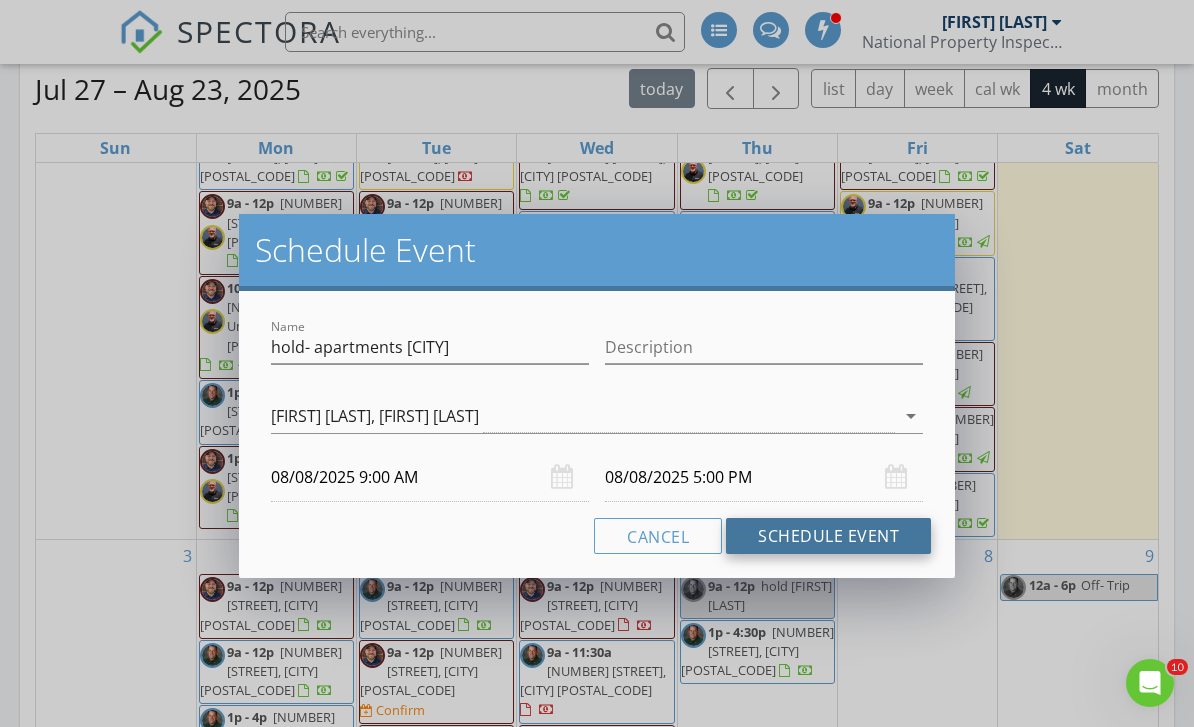 click on "Schedule Event" at bounding box center (828, 536) 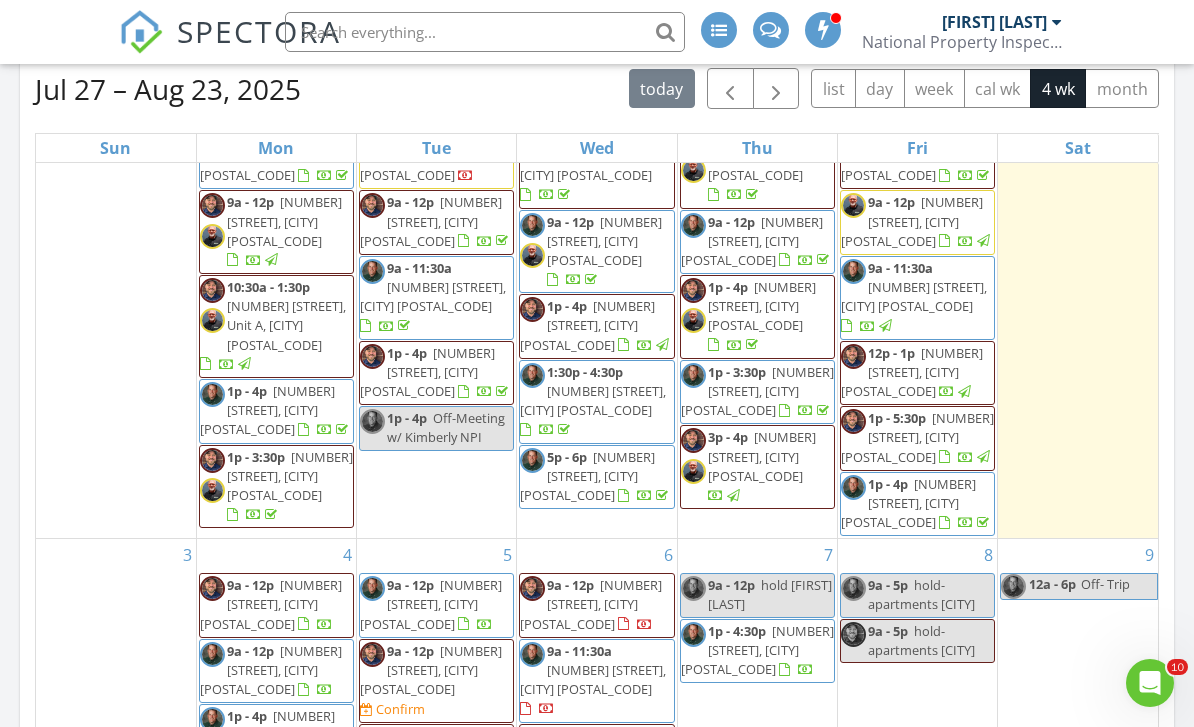 scroll, scrollTop: 71, scrollLeft: 0, axis: vertical 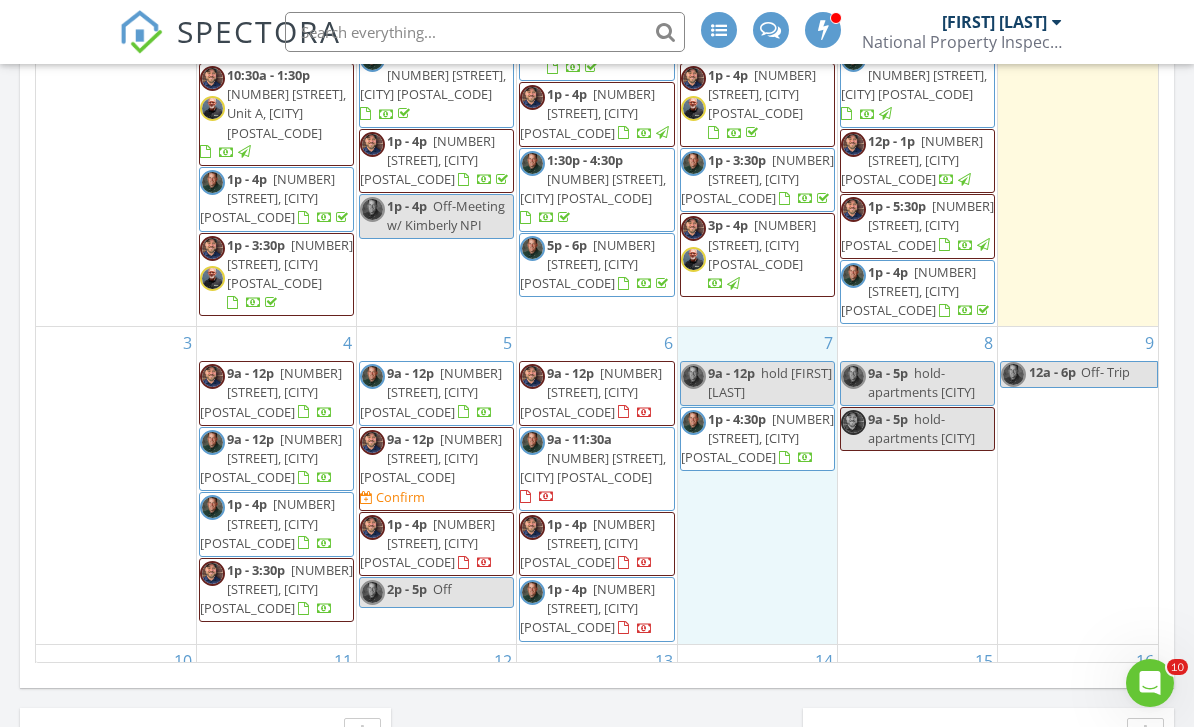click on "7
9a - 12p
hold terry stamper
1p - 4:30p
4404 SW Rosemary Way, Lawton 73505" at bounding box center (757, 485) 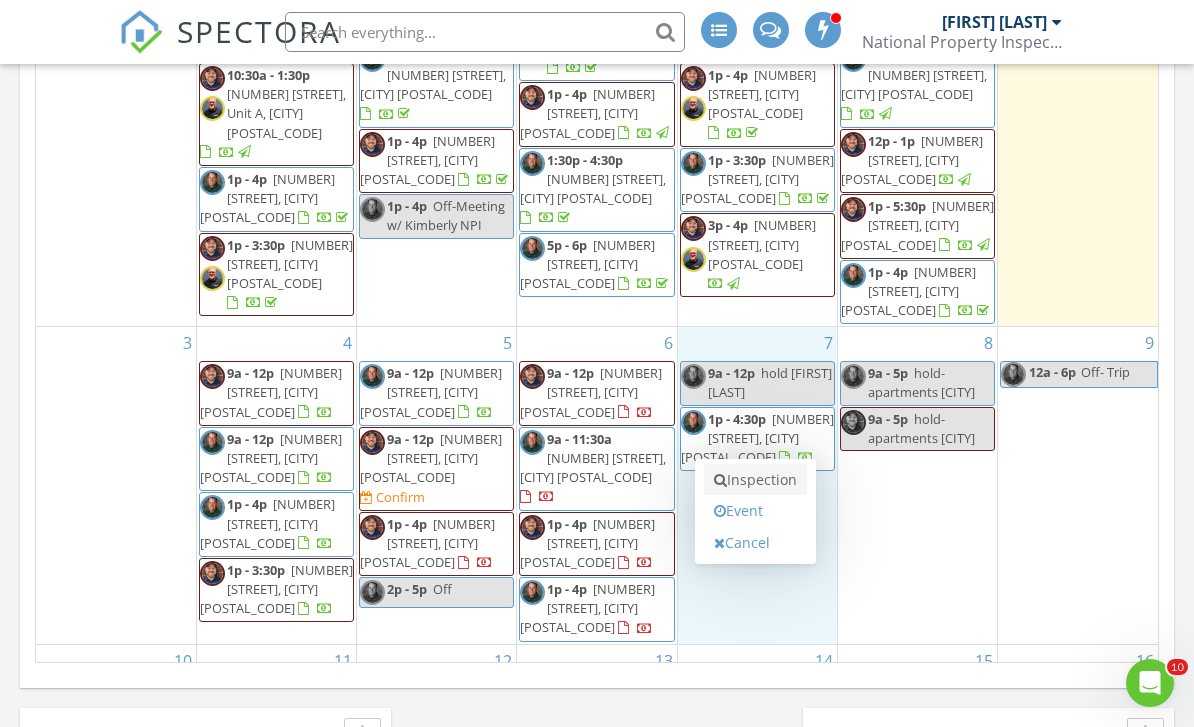 click on "Inspection" at bounding box center [755, 480] 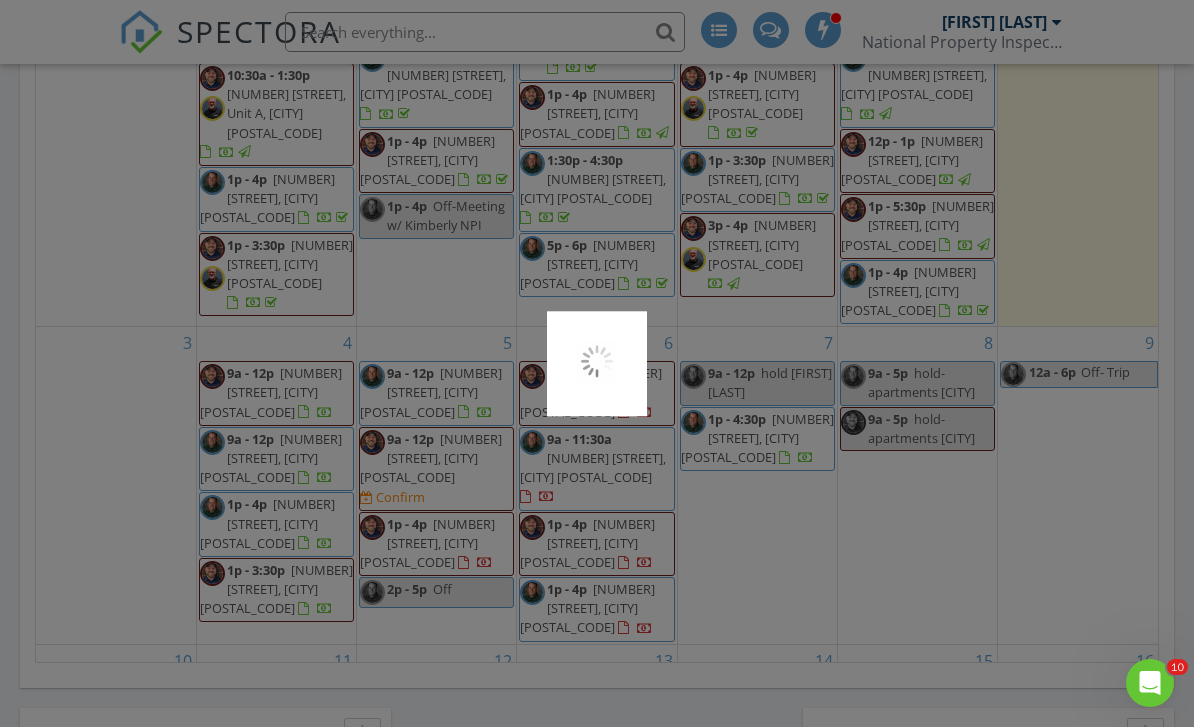 scroll, scrollTop: 1256, scrollLeft: 0, axis: vertical 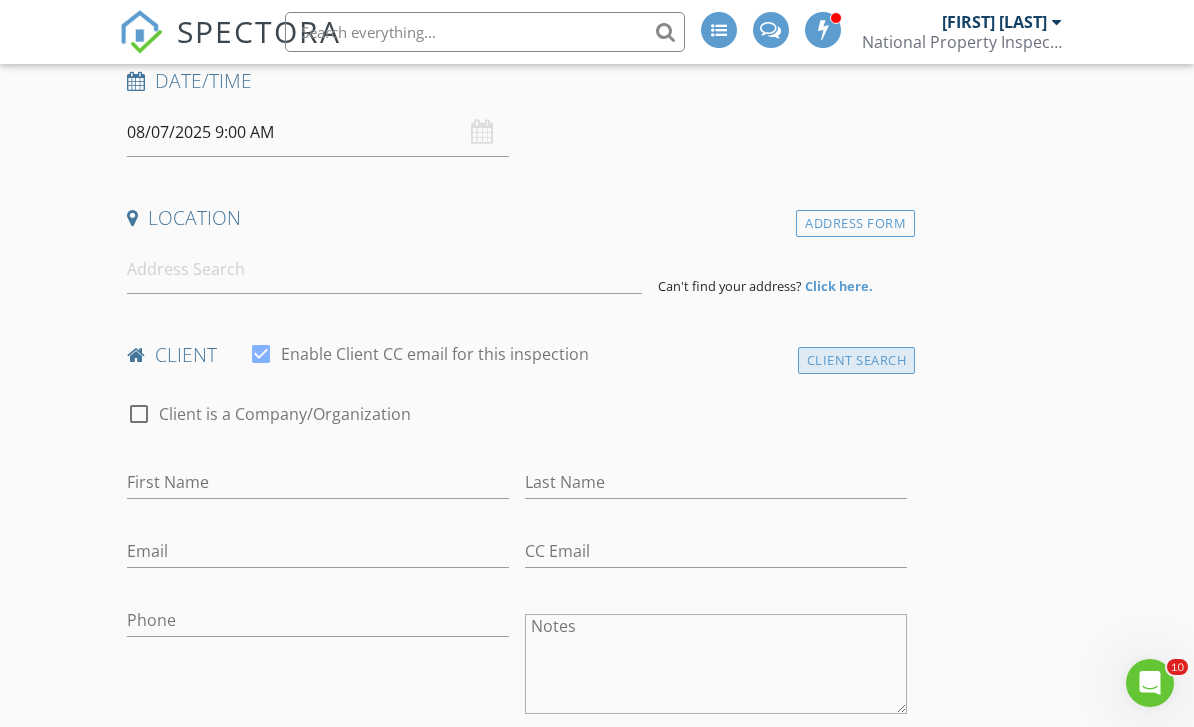 click on "Client Search" at bounding box center [857, 360] 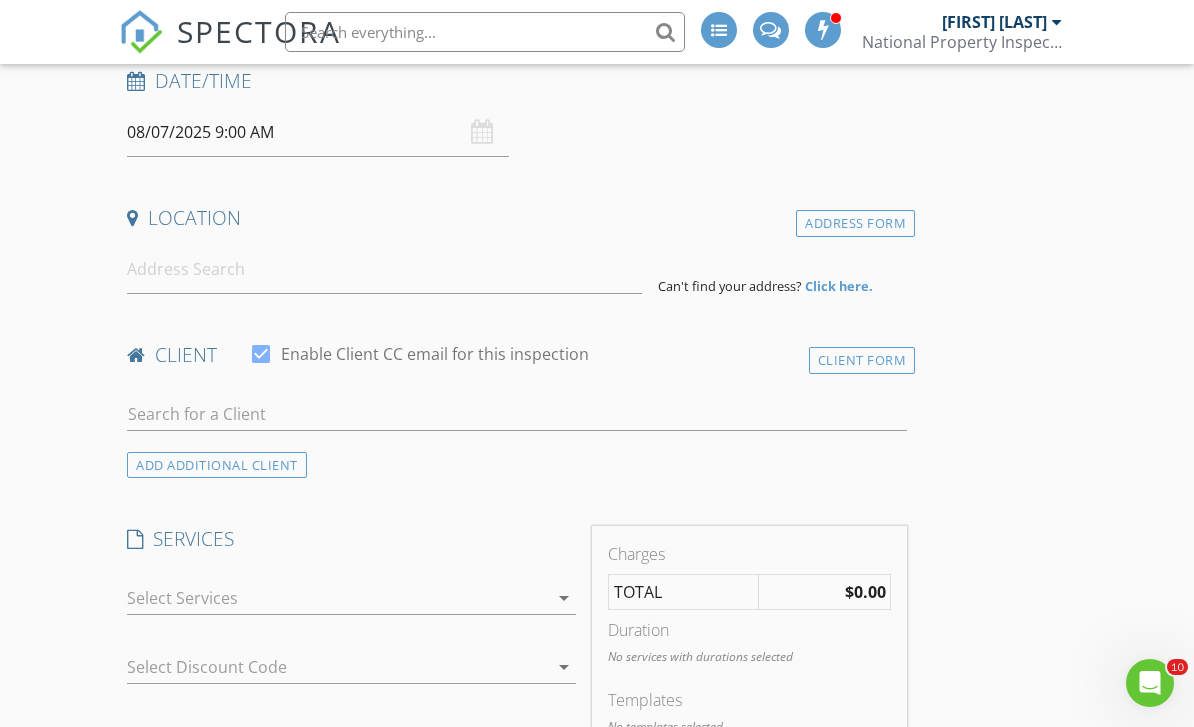 click at bounding box center [517, 418] 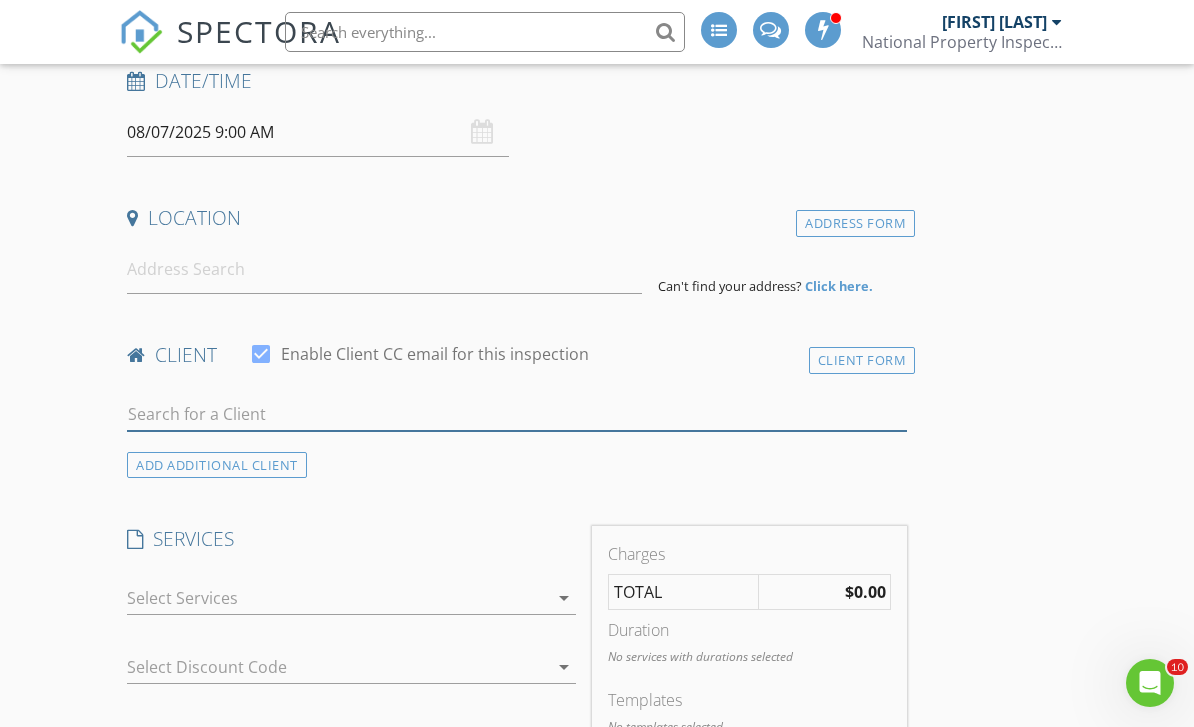 click at bounding box center (517, 414) 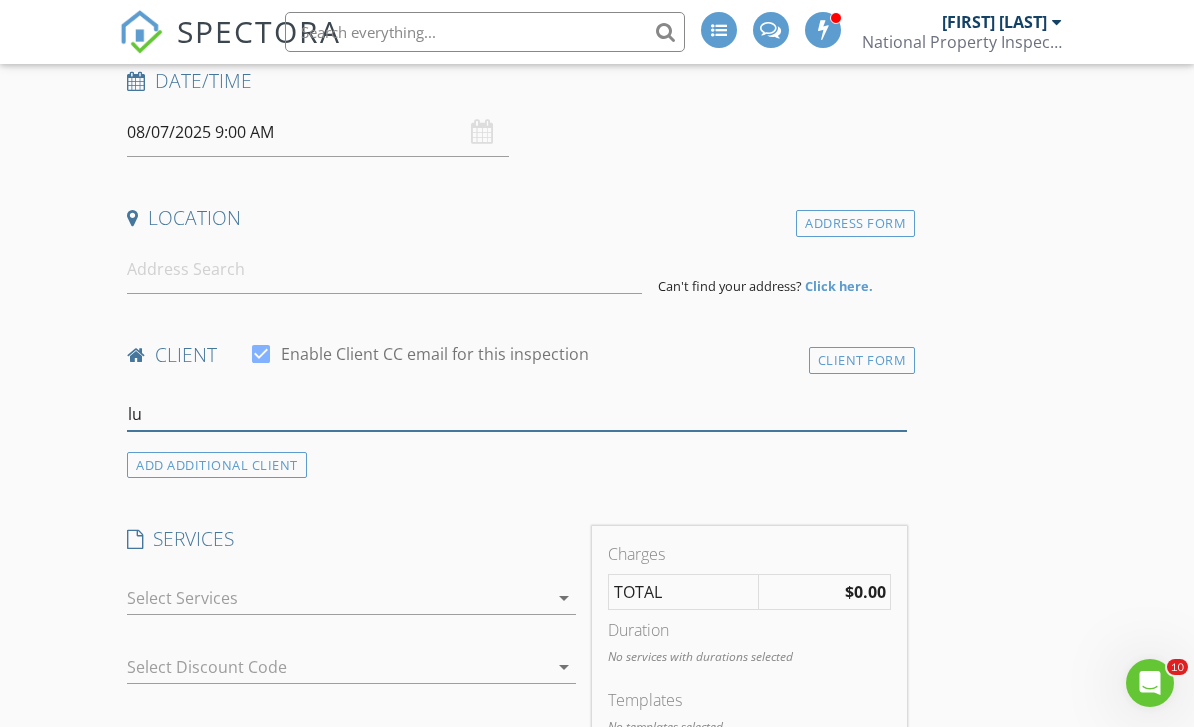 type on "l" 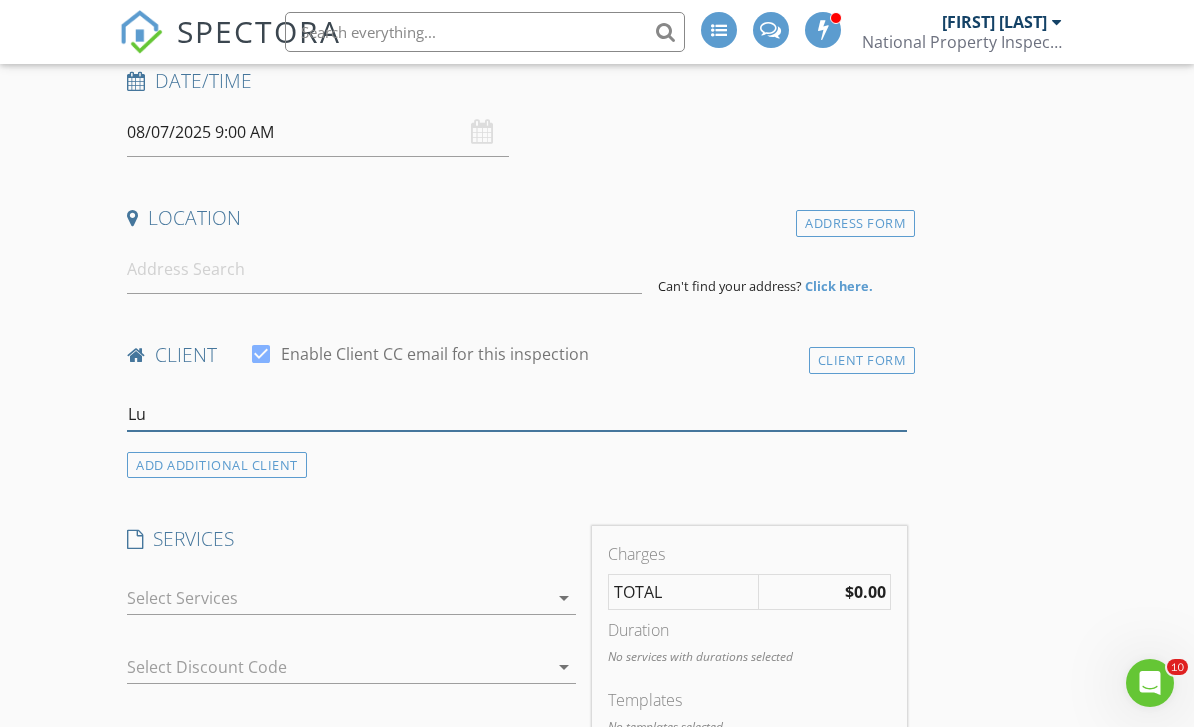 type on "L" 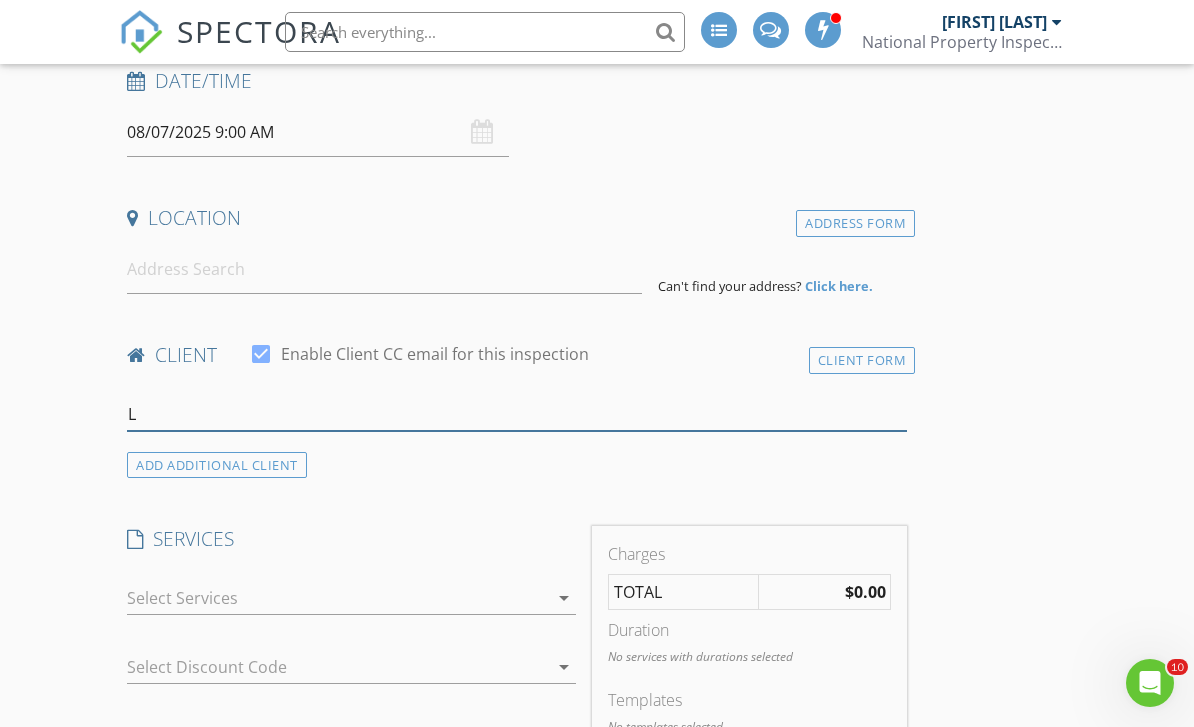 type 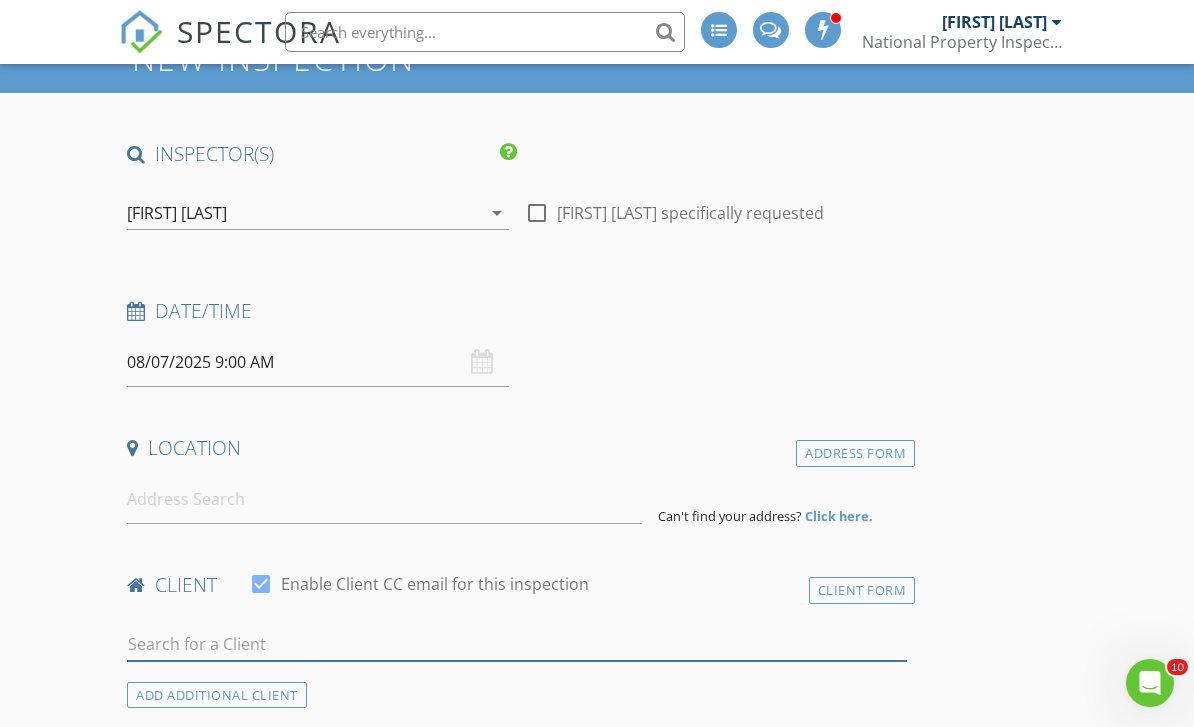 scroll, scrollTop: 0, scrollLeft: 0, axis: both 